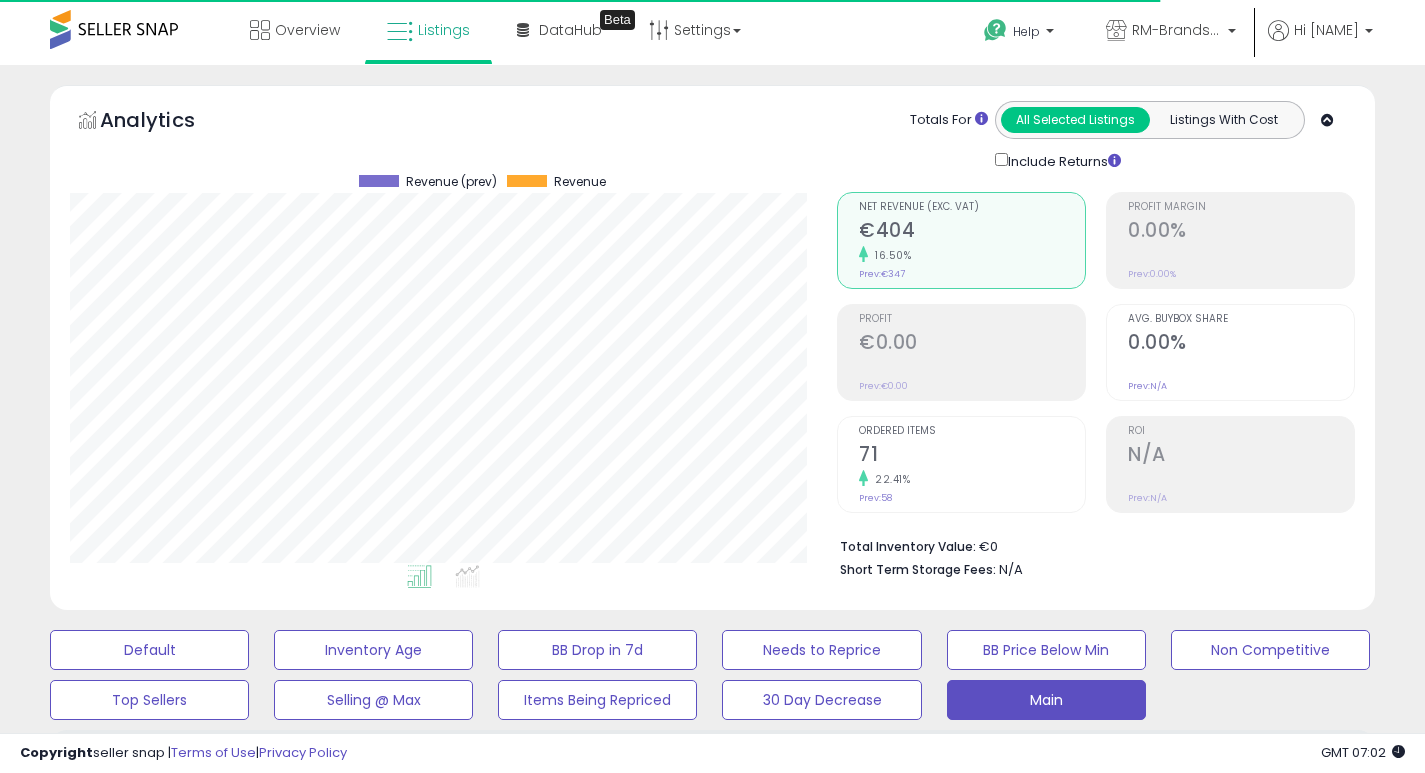 select on "**" 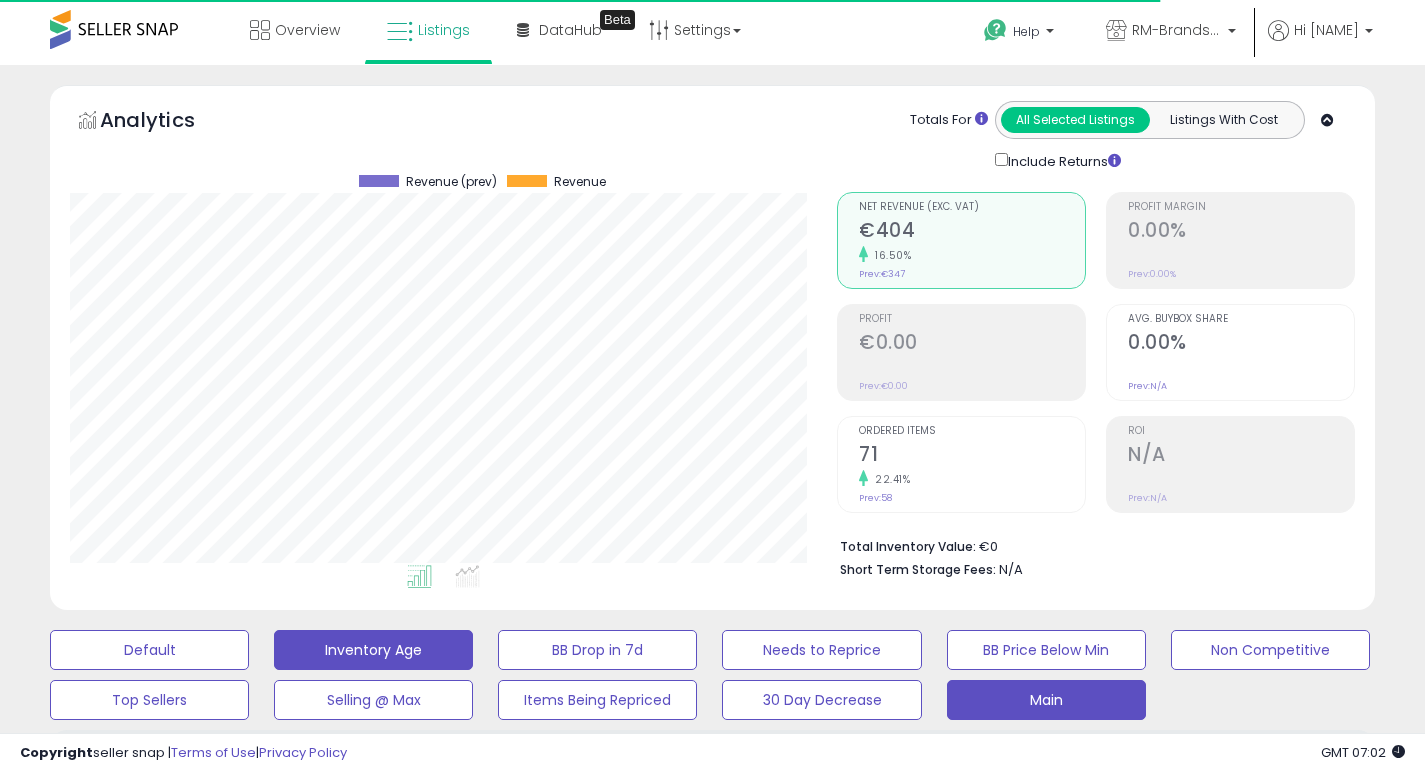 scroll, scrollTop: 634, scrollLeft: 0, axis: vertical 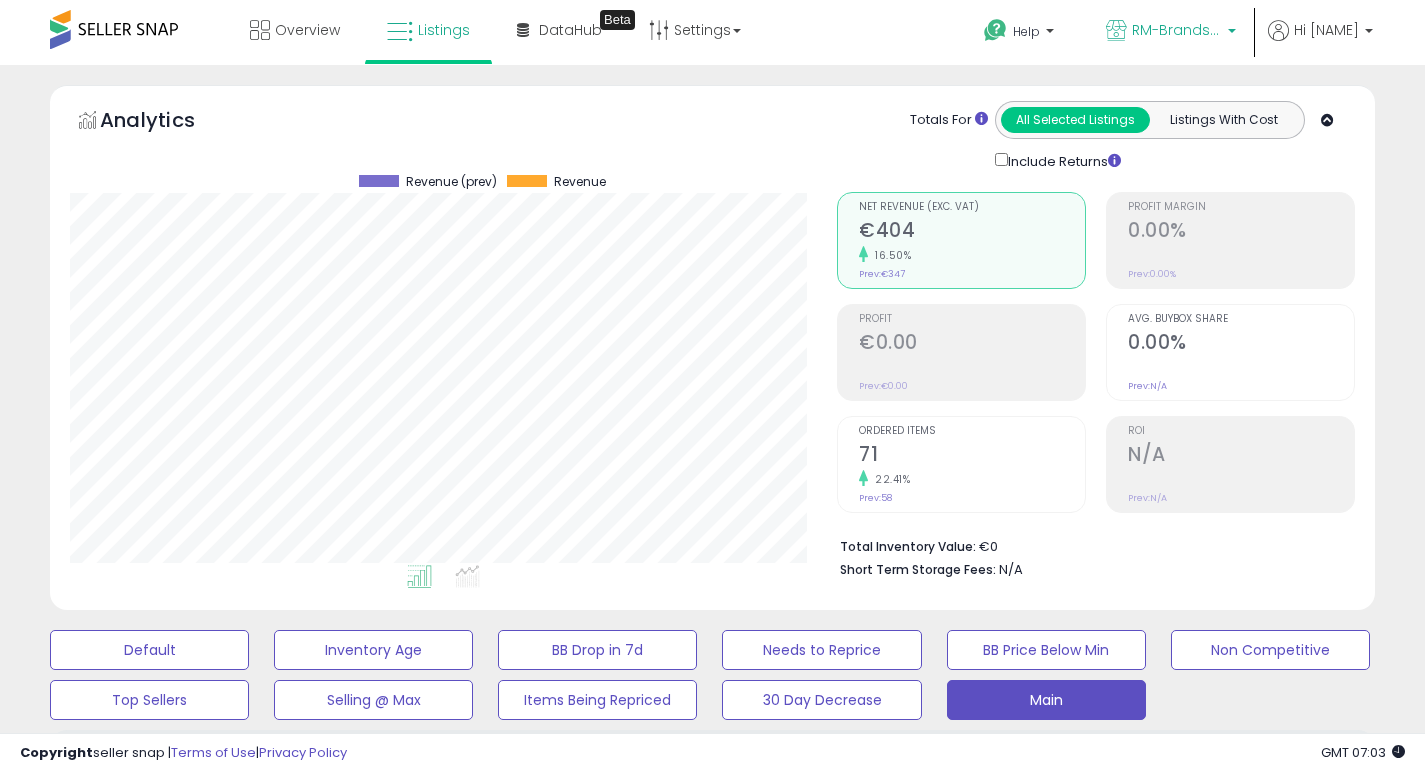 click on "RM-Brands ([COUNTRY])" at bounding box center (1177, 30) 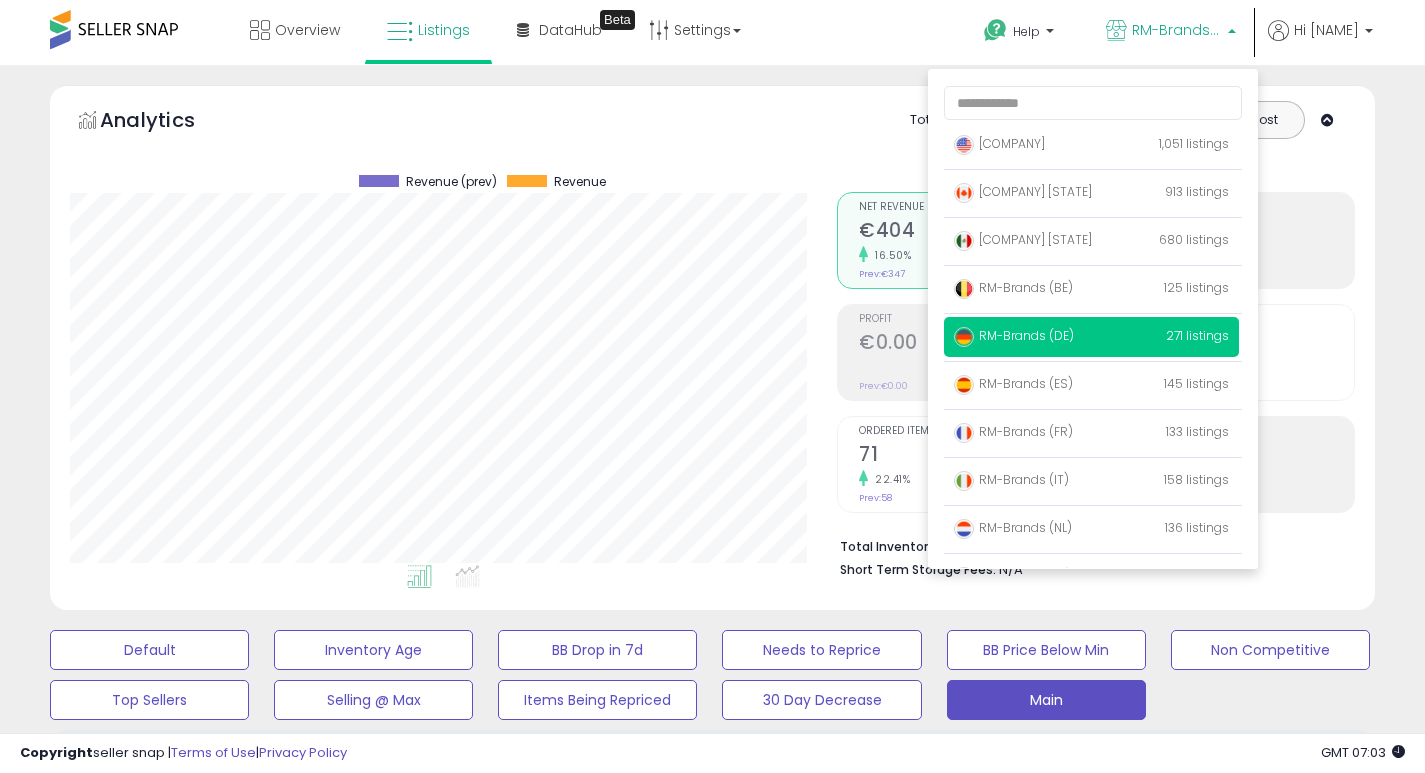 click on "Analytics
Totals For
All Selected Listings
Listings With Cost
Include Returns" at bounding box center [712, 136] 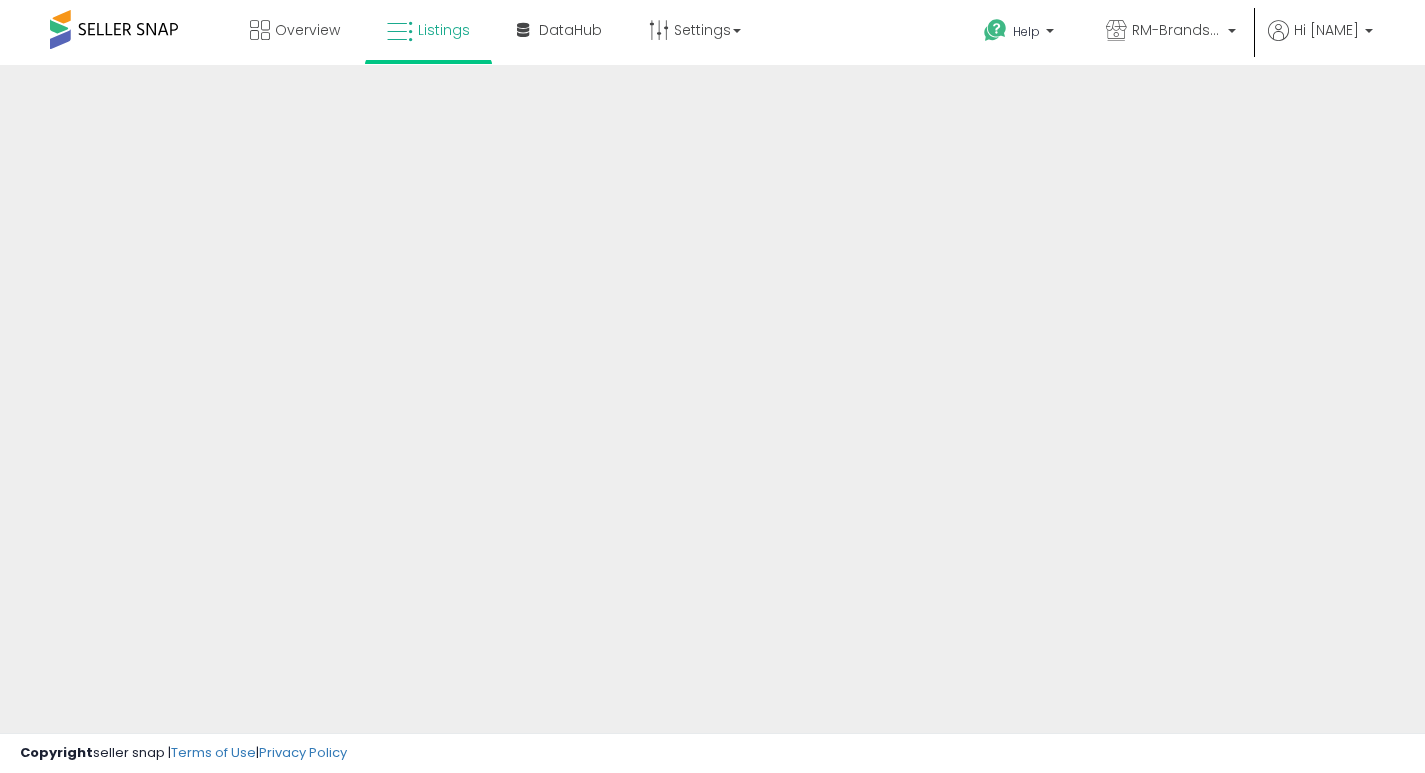 scroll, scrollTop: 0, scrollLeft: 0, axis: both 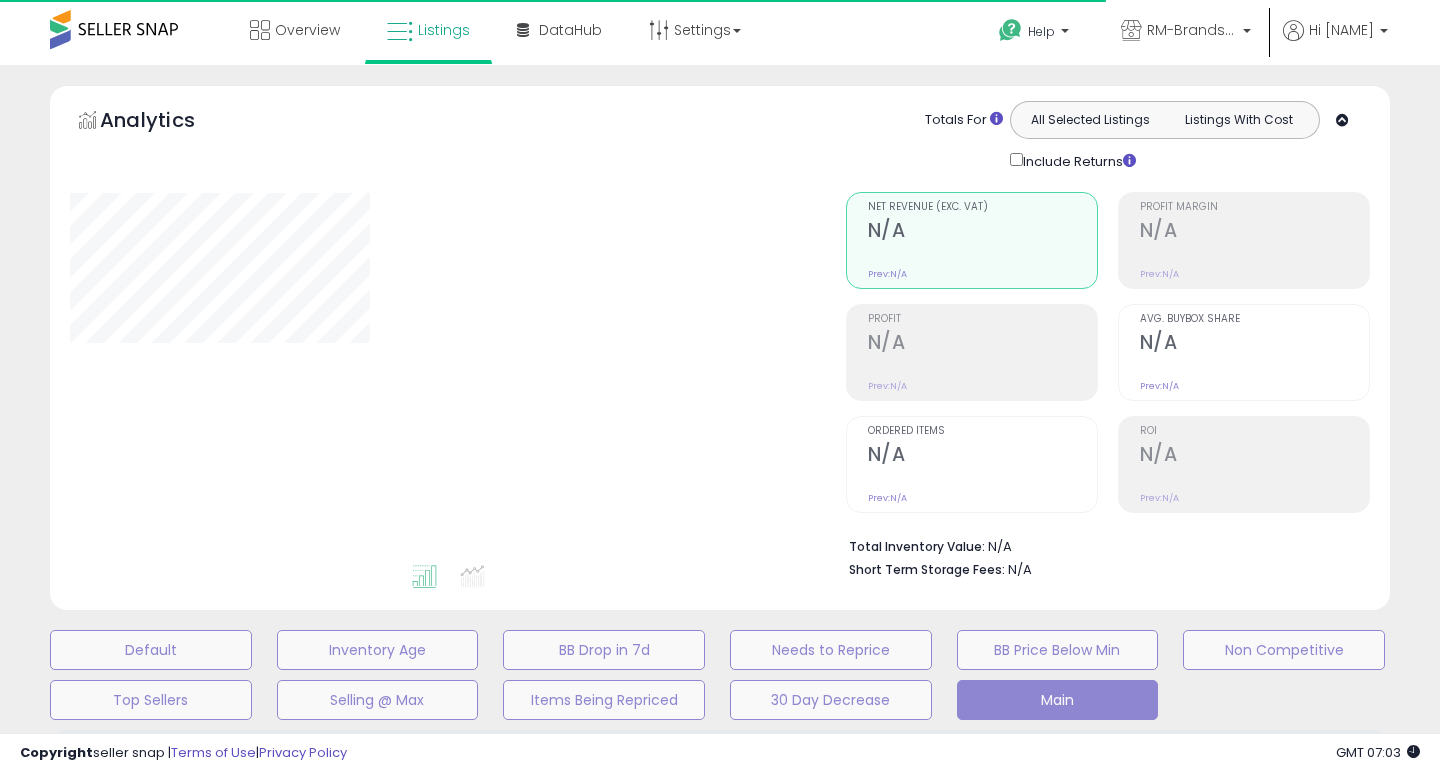 select on "**" 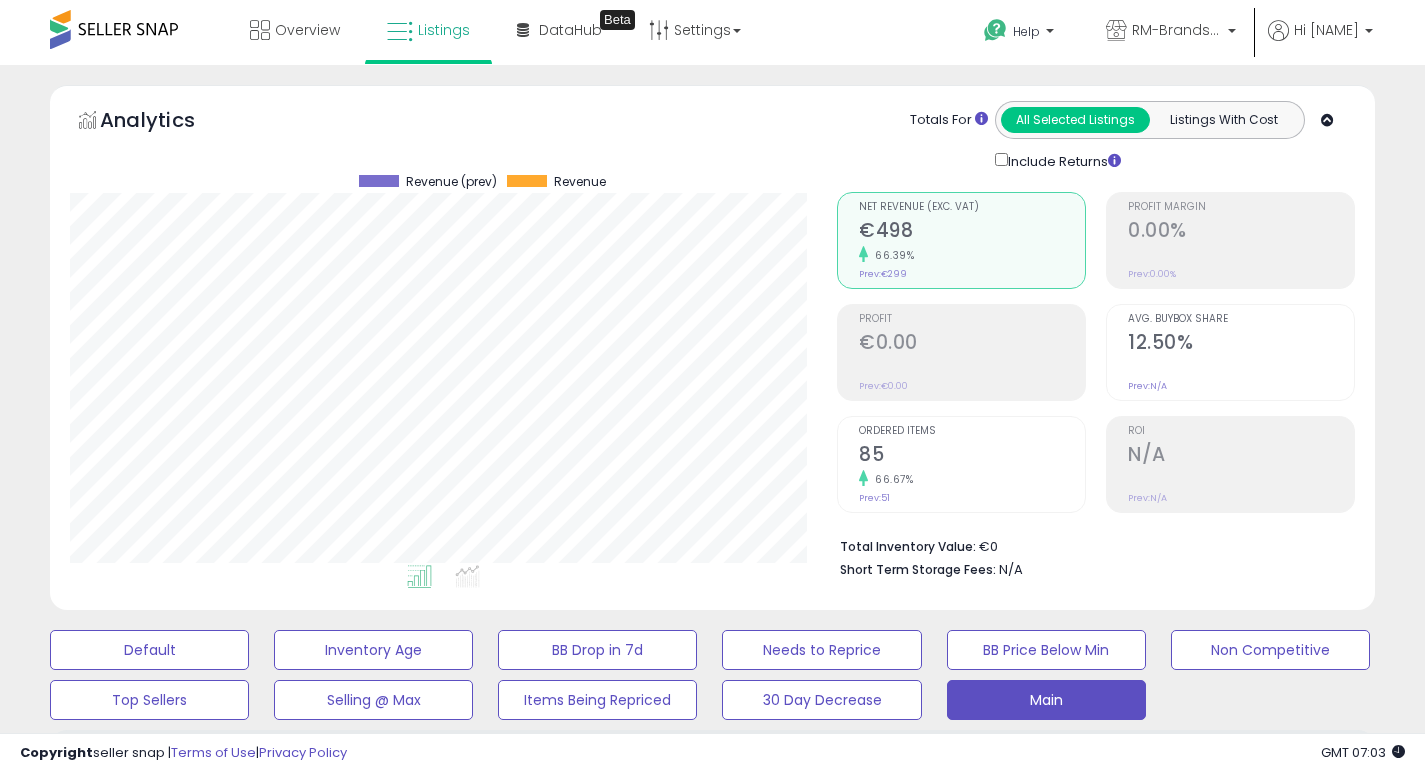 scroll, scrollTop: 999590, scrollLeft: 999233, axis: both 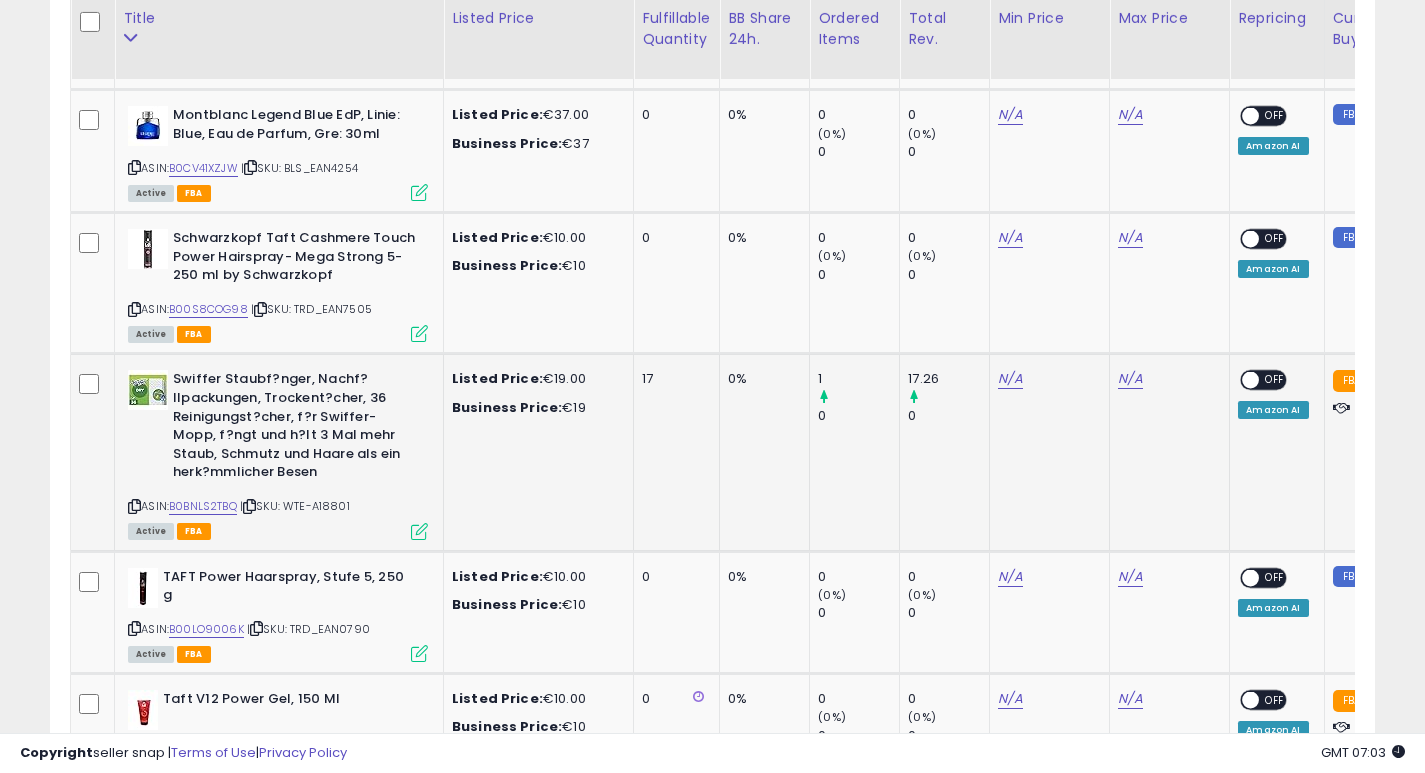 click on "0%" 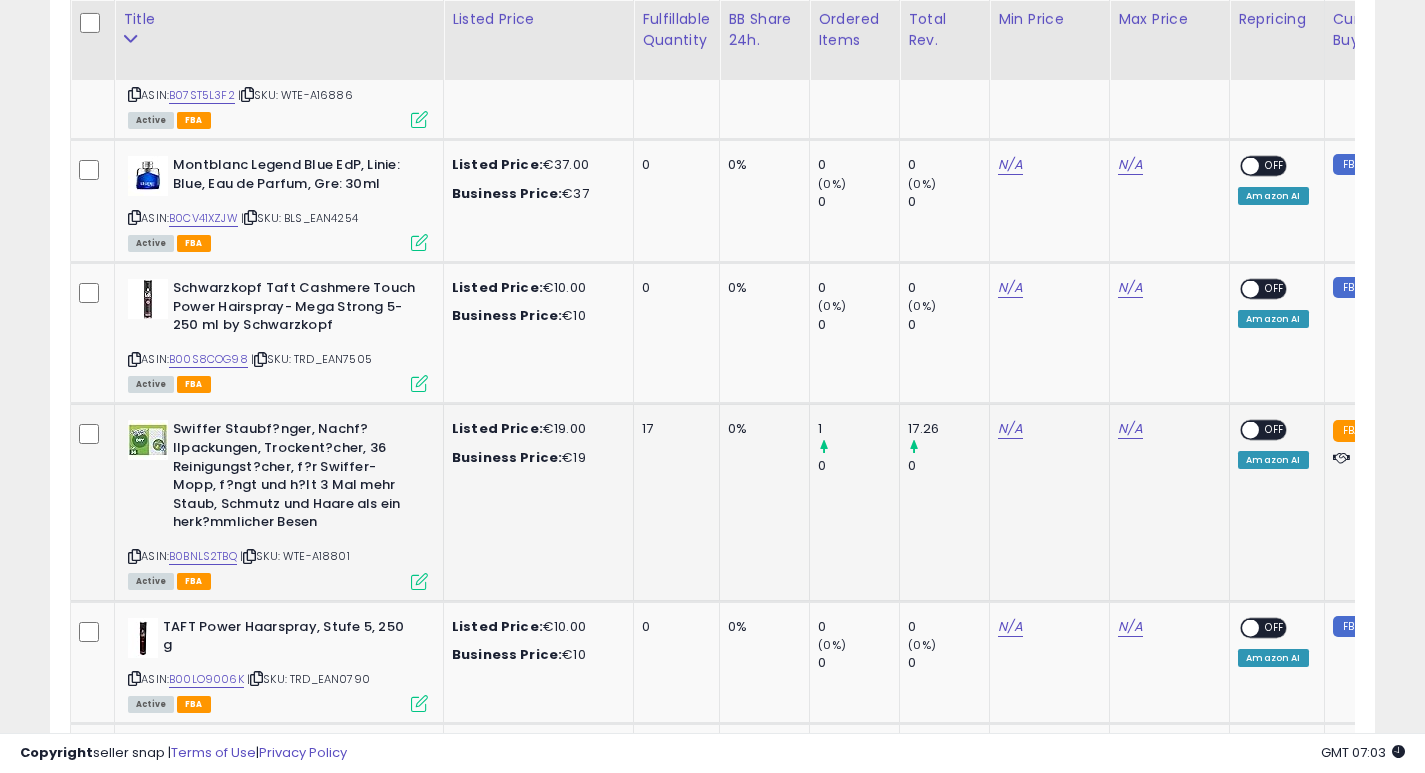 scroll, scrollTop: 2358, scrollLeft: 0, axis: vertical 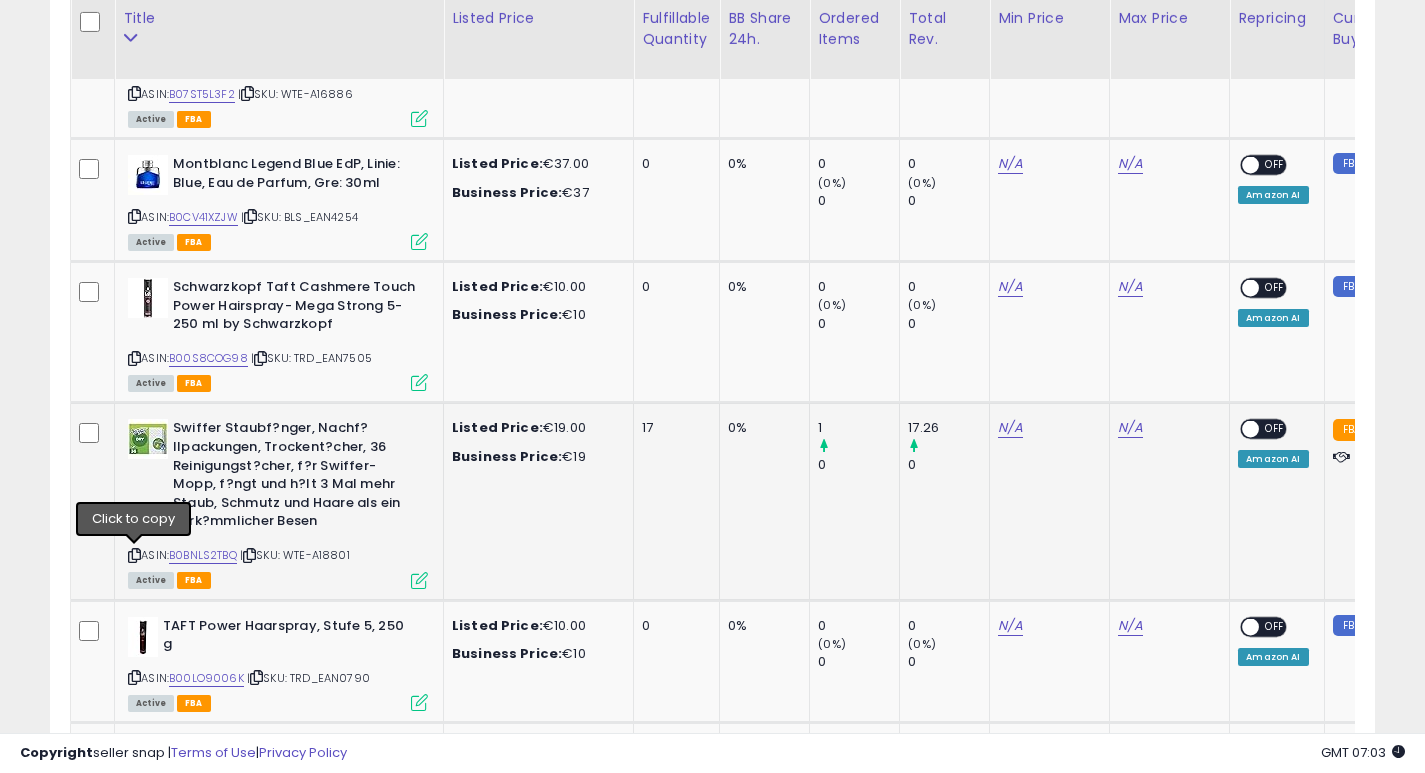 click at bounding box center (134, 555) 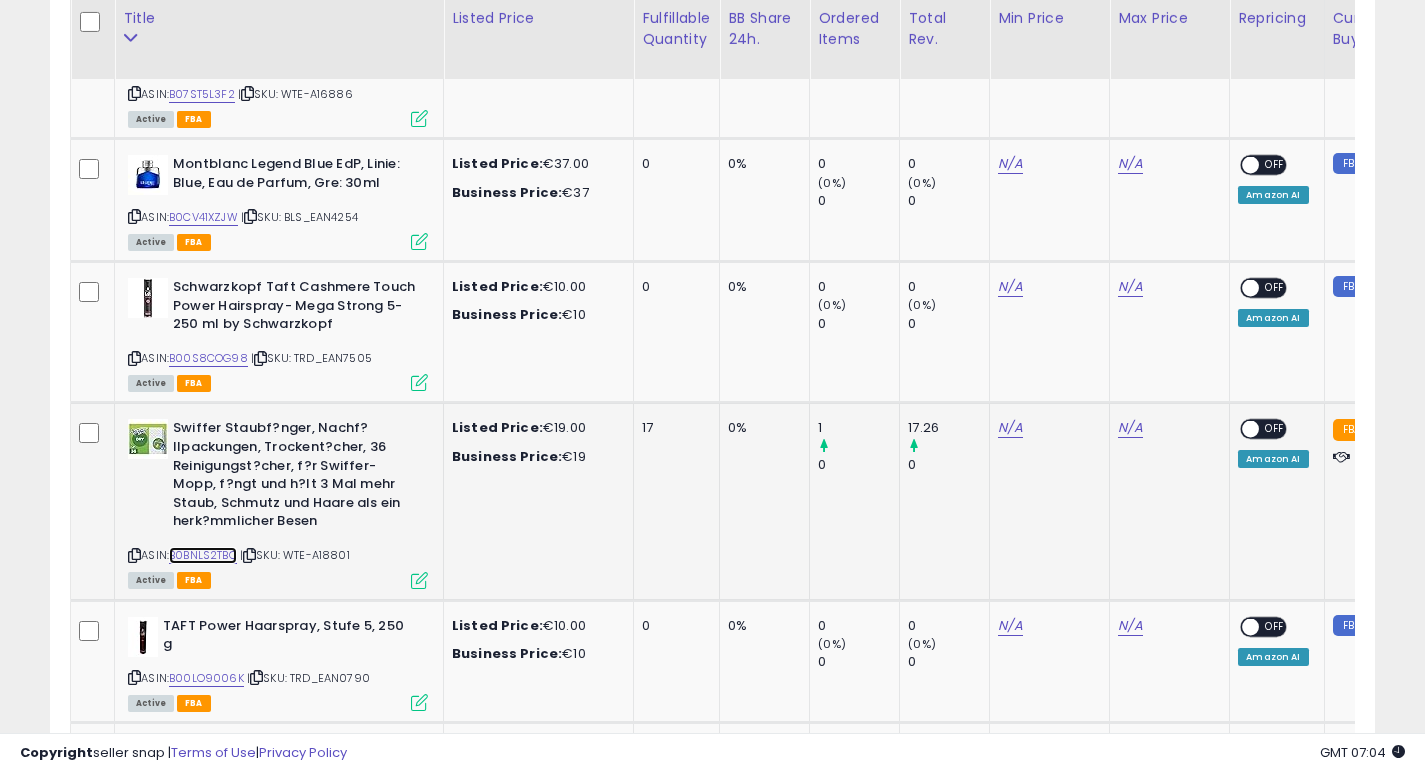 click on "B0BNLS2TBQ" at bounding box center (203, 555) 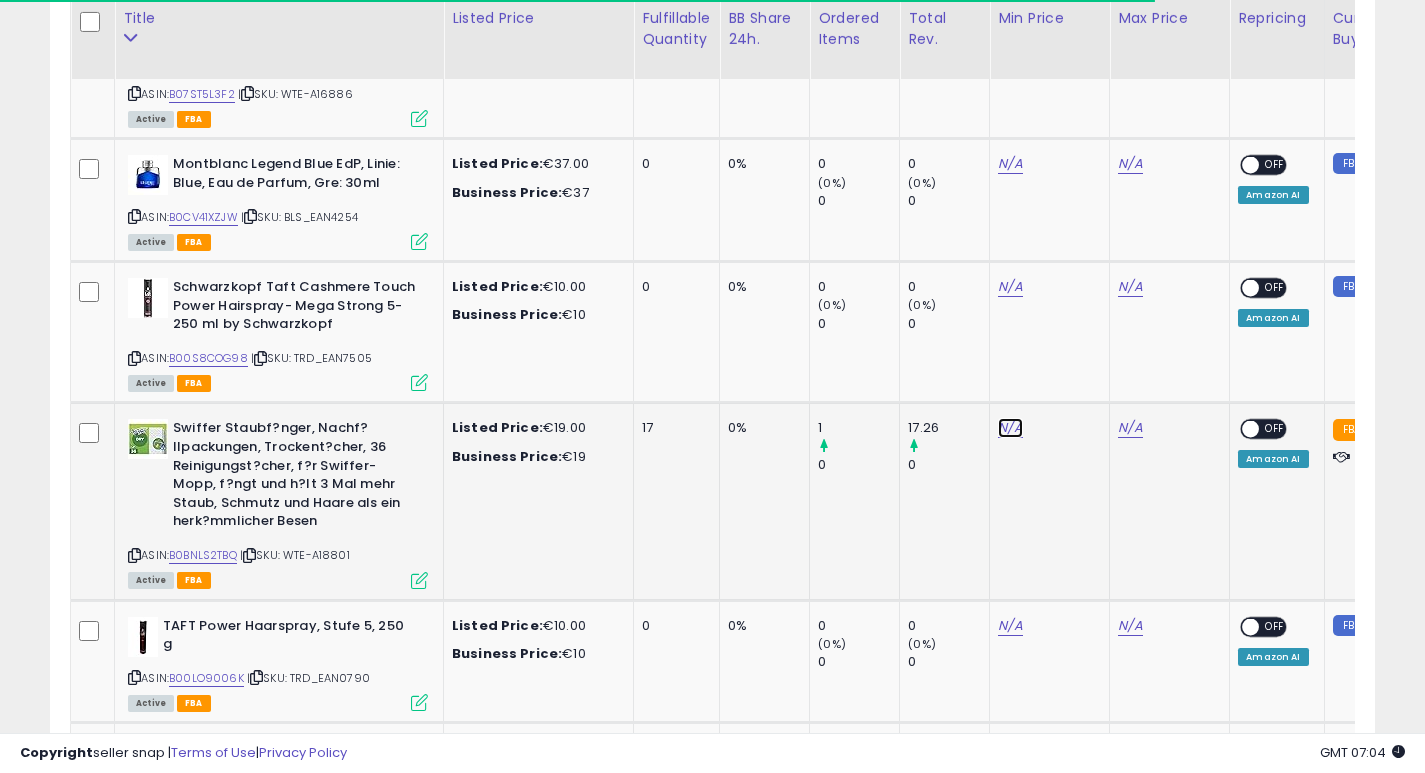 click on "N/A" at bounding box center (1010, -1284) 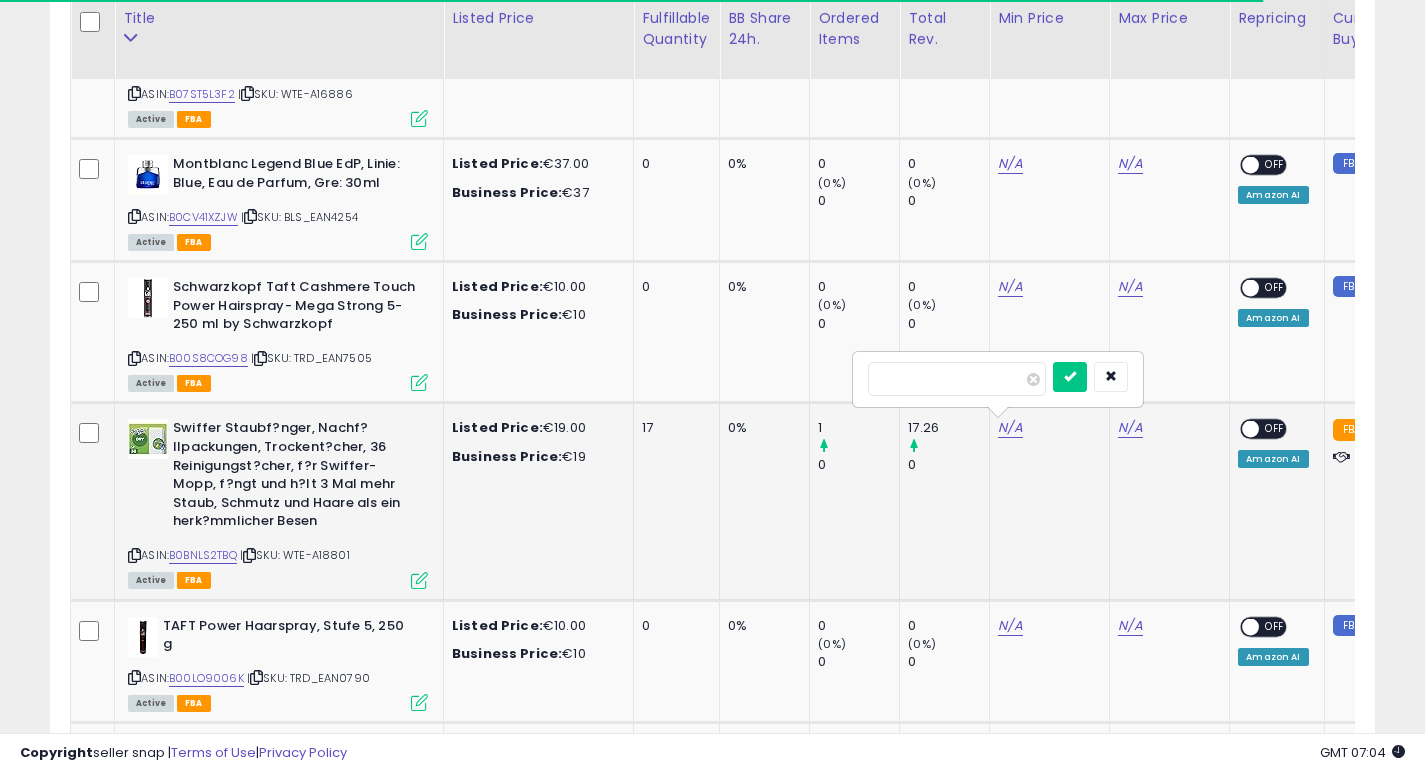 type on "**" 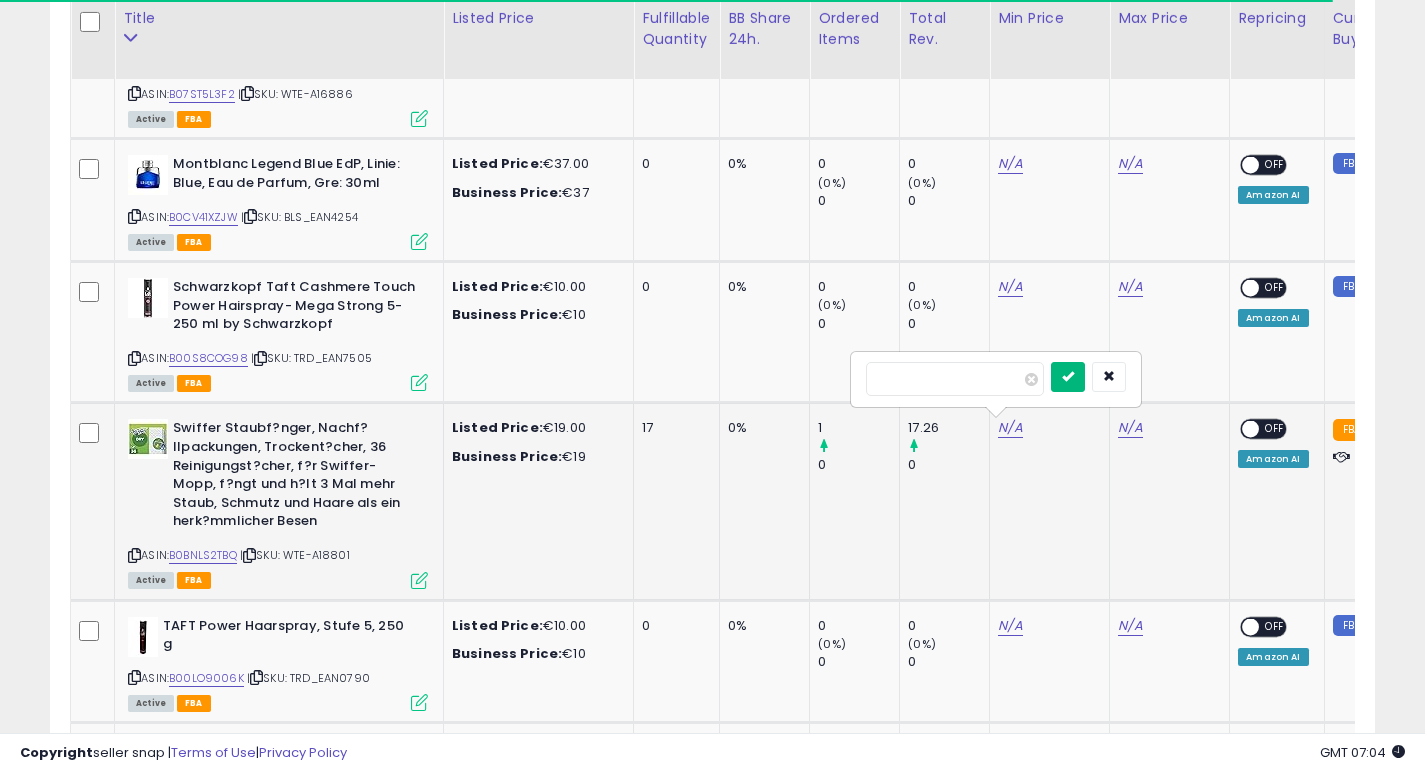 click at bounding box center (1068, 377) 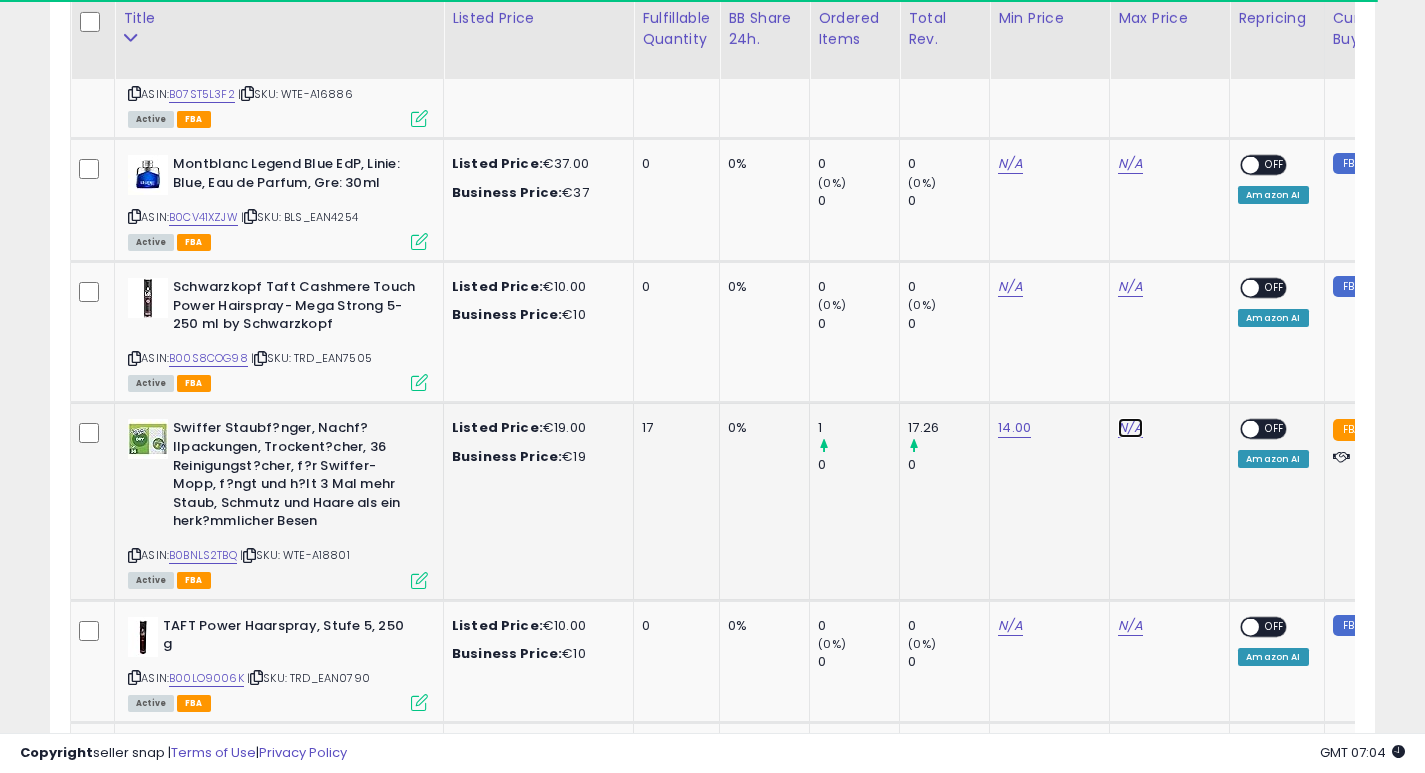 click on "N/A" at bounding box center [1130, -1284] 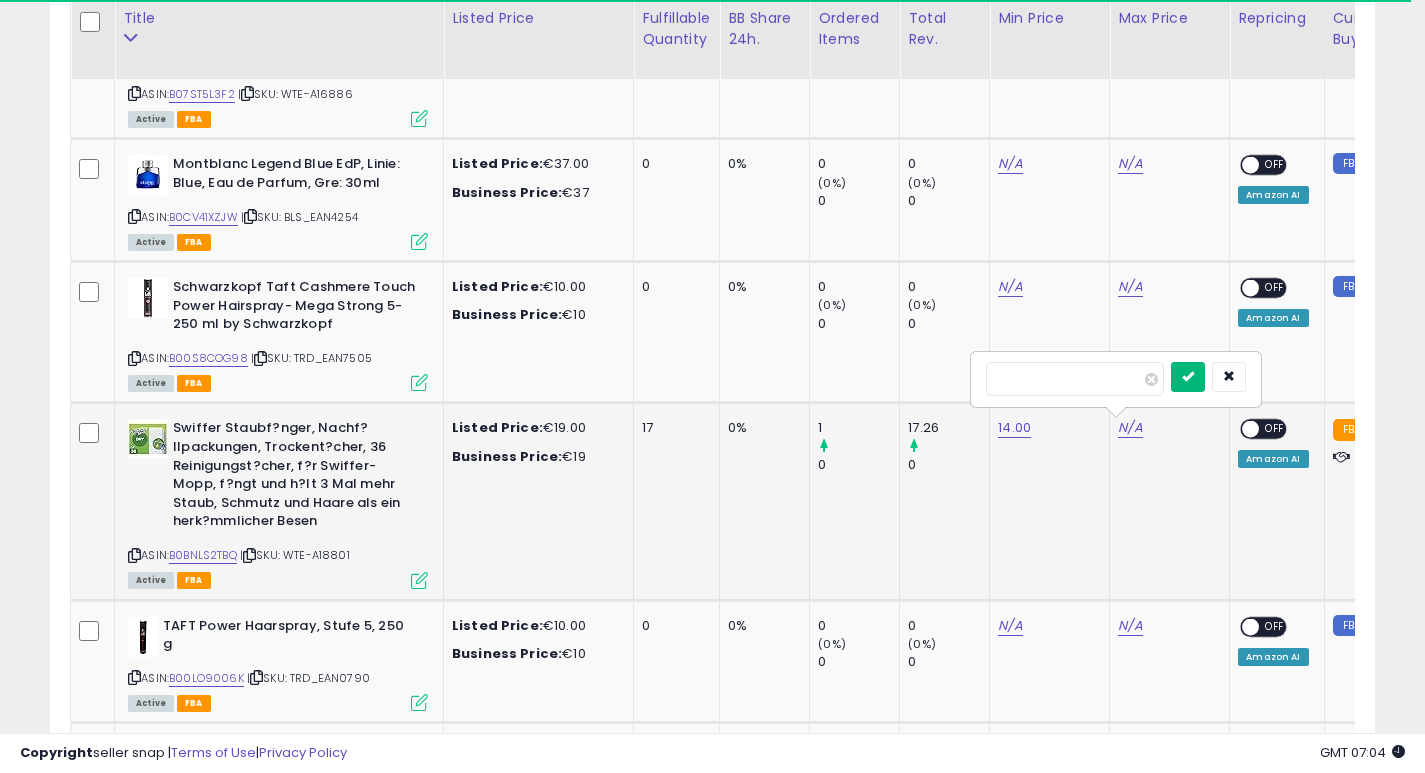 type on "*****" 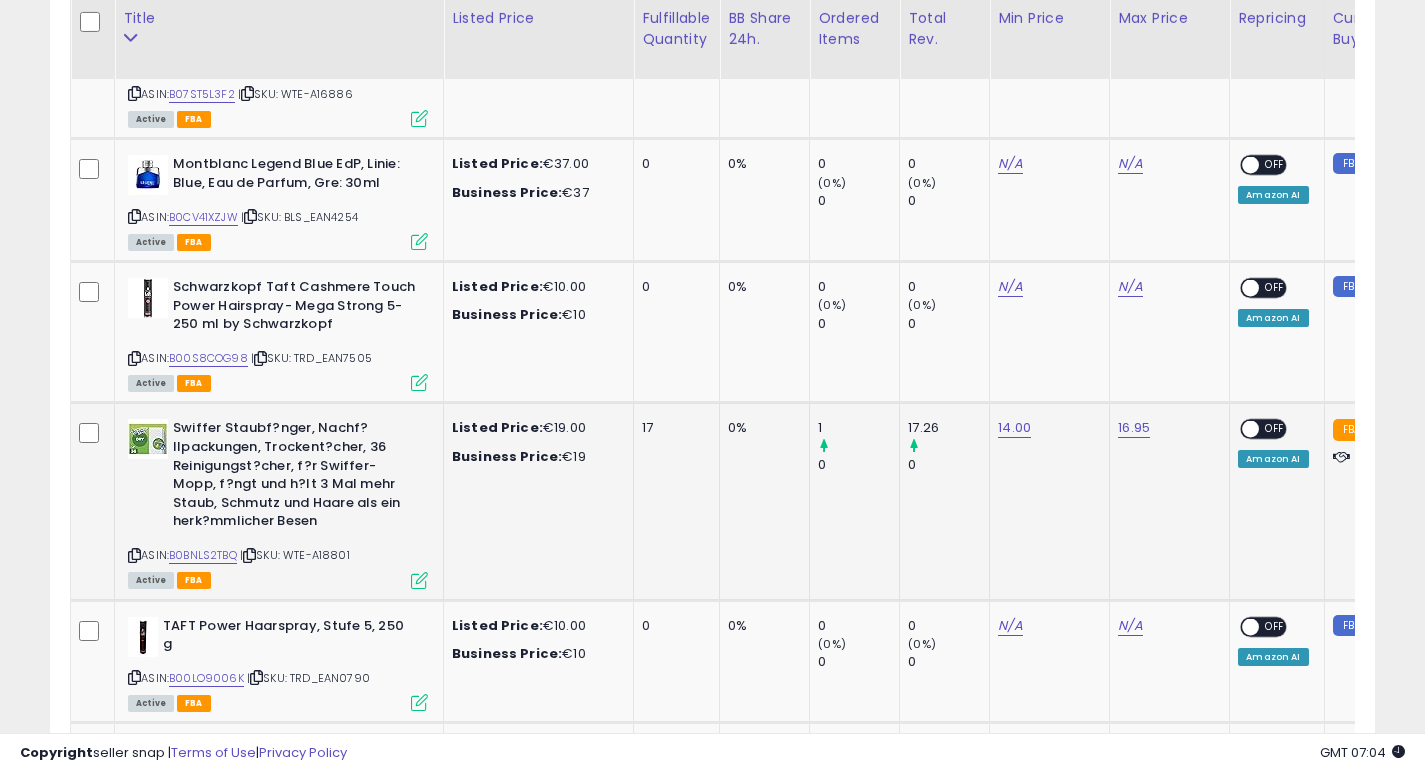 click at bounding box center (1251, 429) 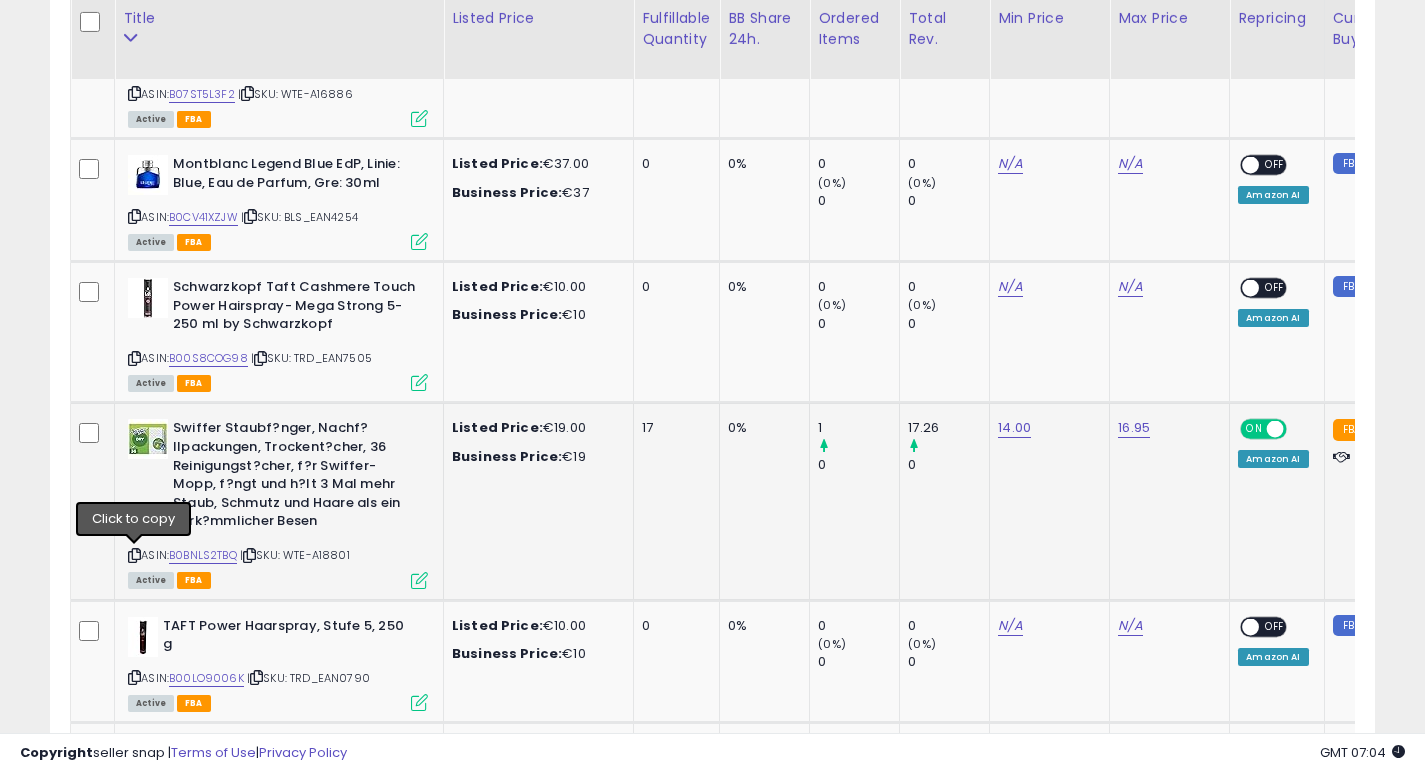 click at bounding box center [134, 555] 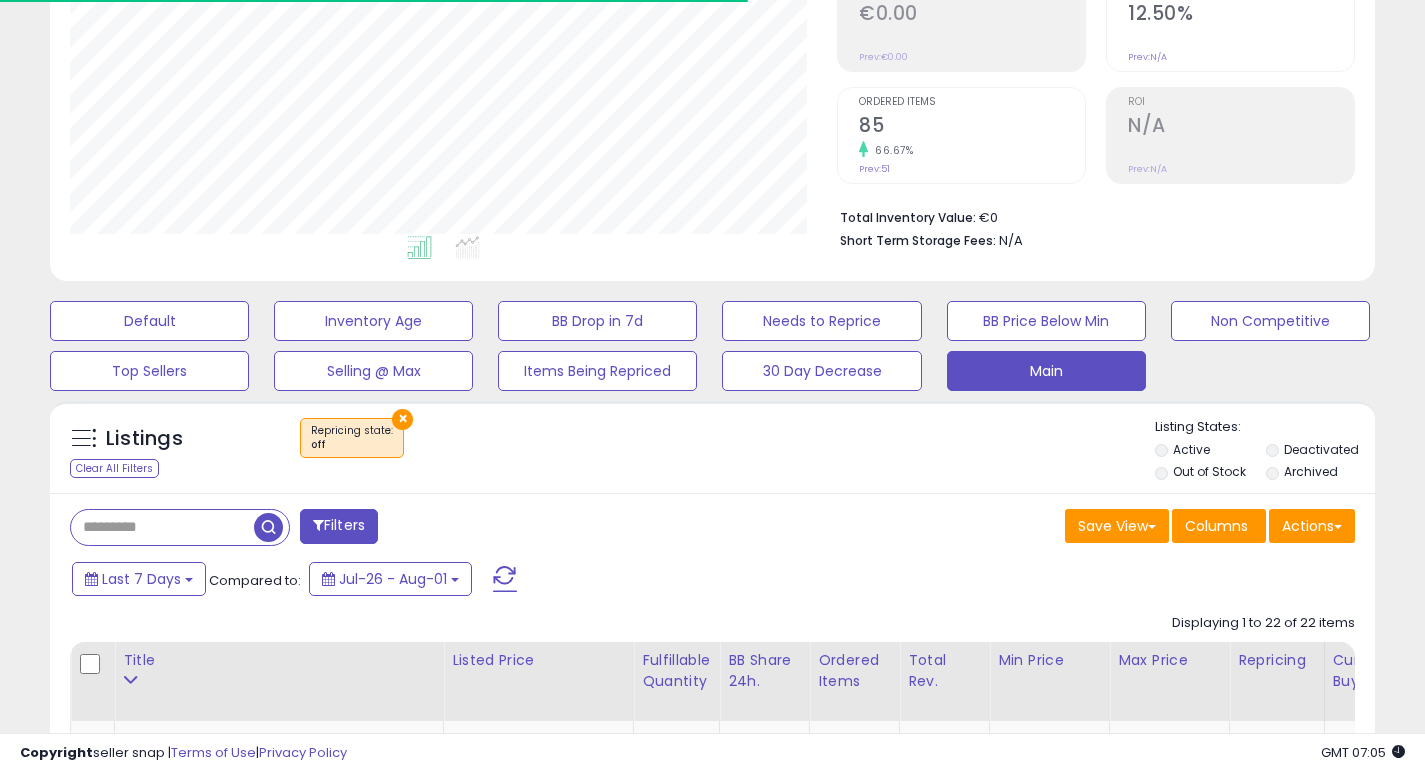 scroll, scrollTop: 0, scrollLeft: 0, axis: both 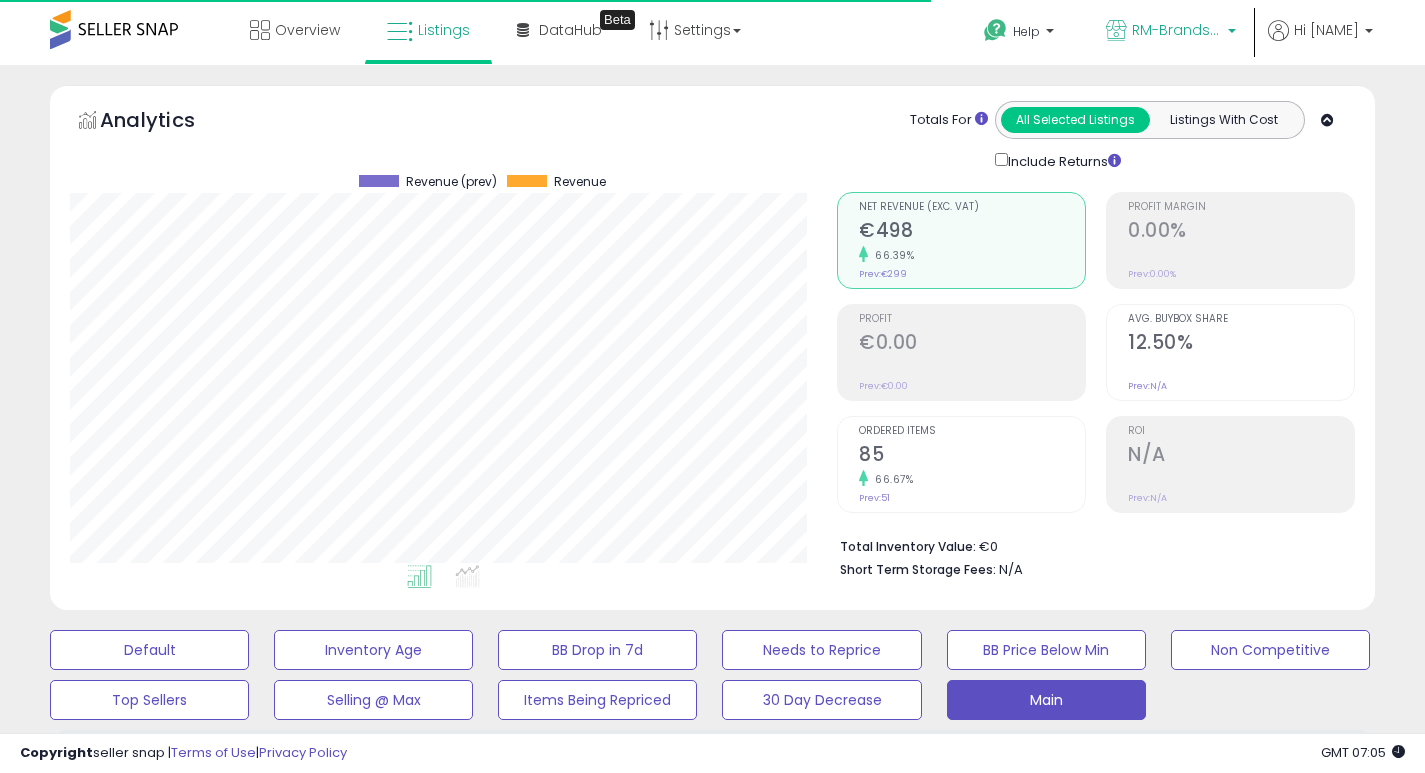 click on "RM-Brands (DE)" at bounding box center [1177, 30] 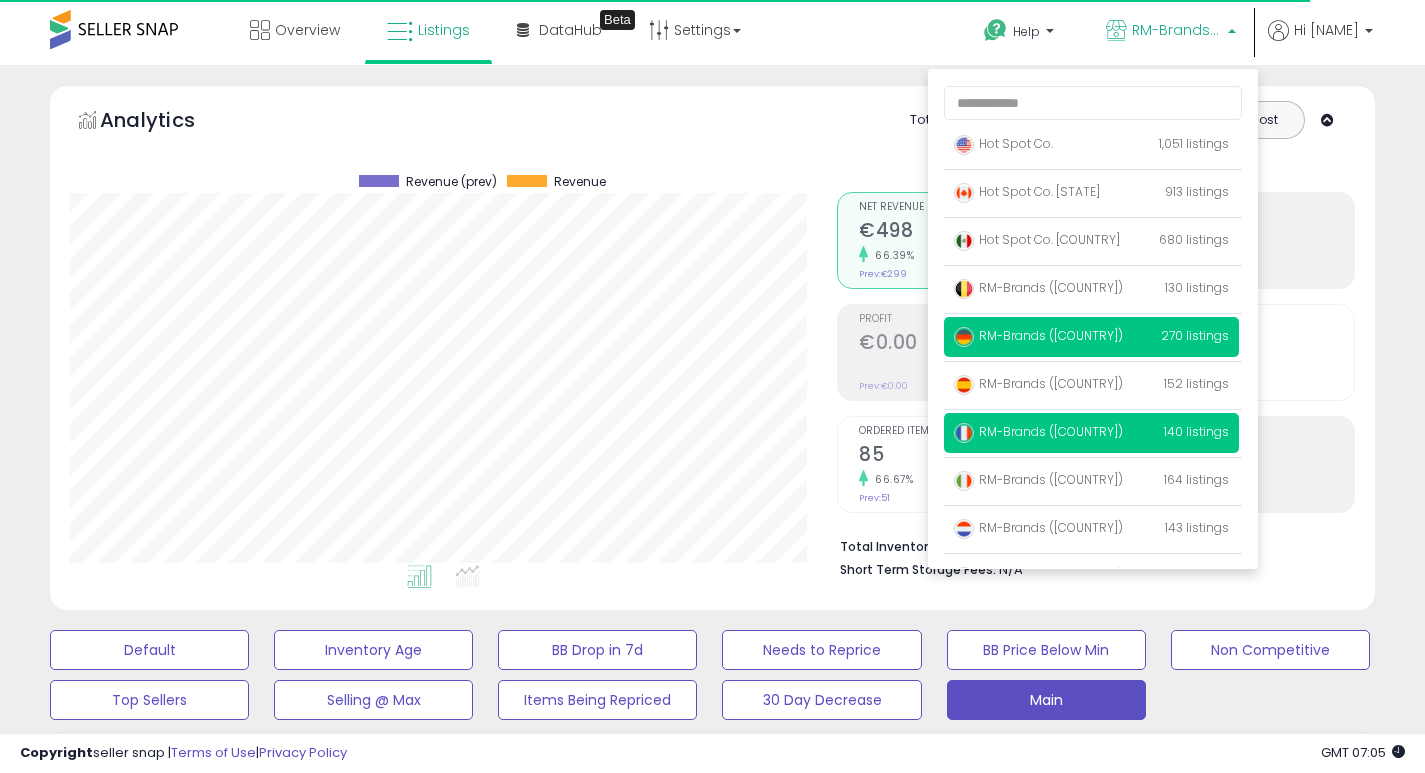 click on "RM-Brands (FR)" at bounding box center [1038, 431] 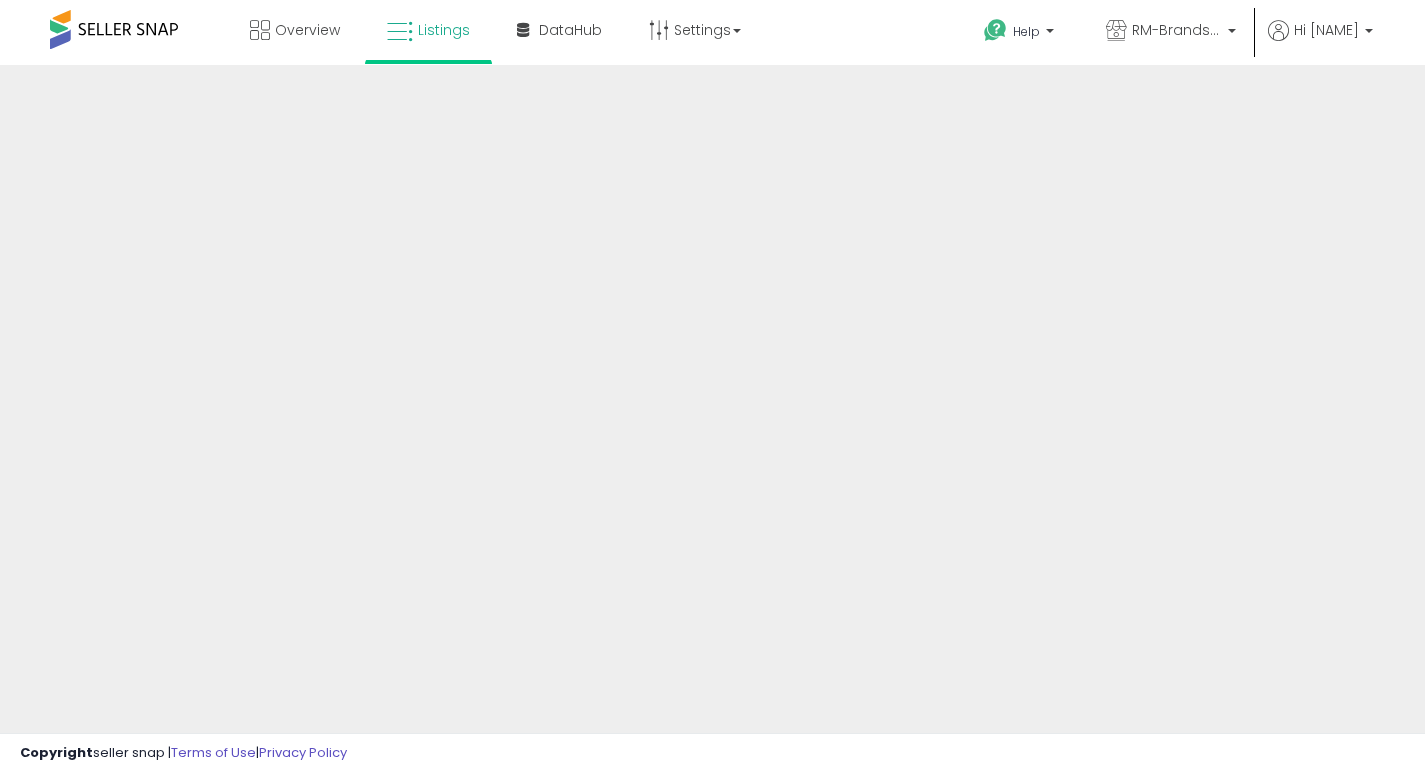 scroll, scrollTop: 0, scrollLeft: 0, axis: both 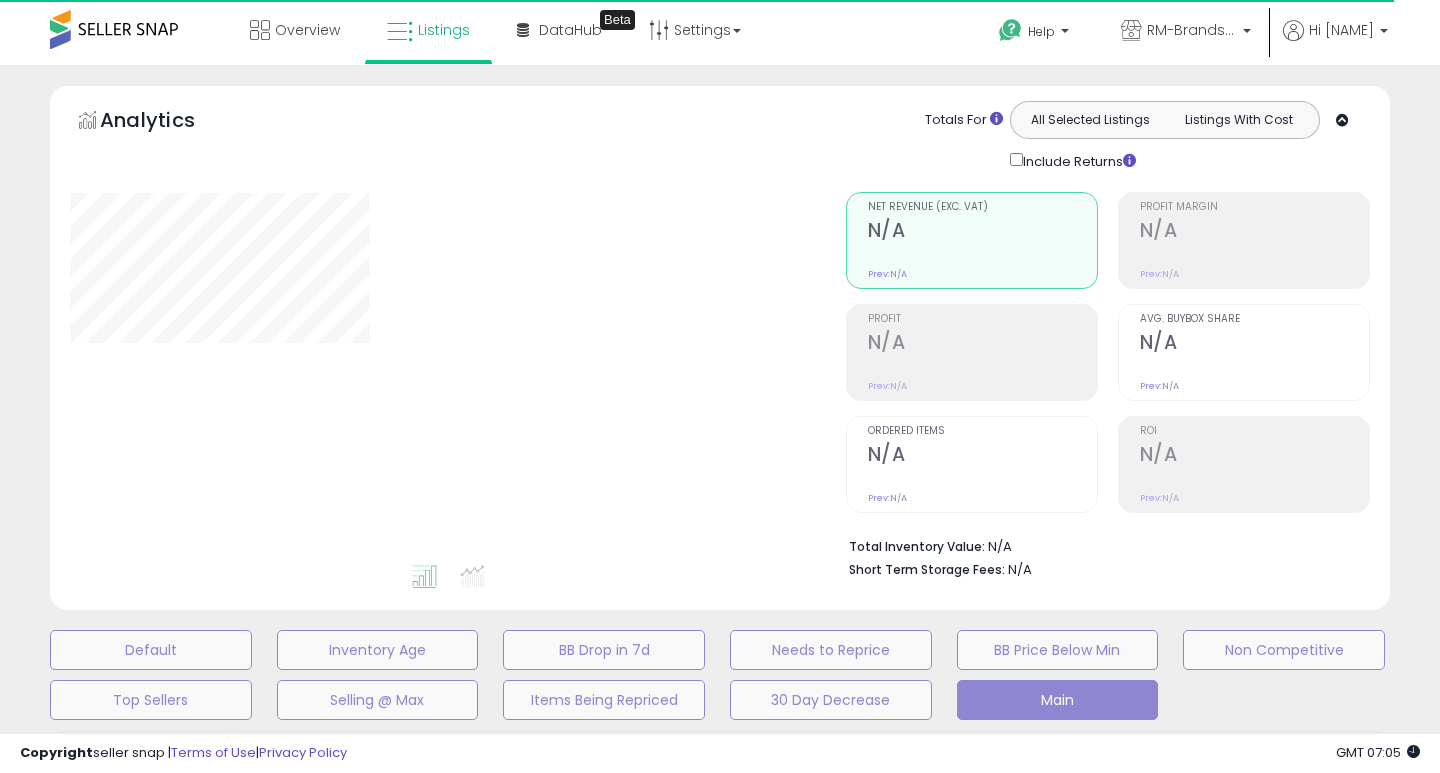 select on "**" 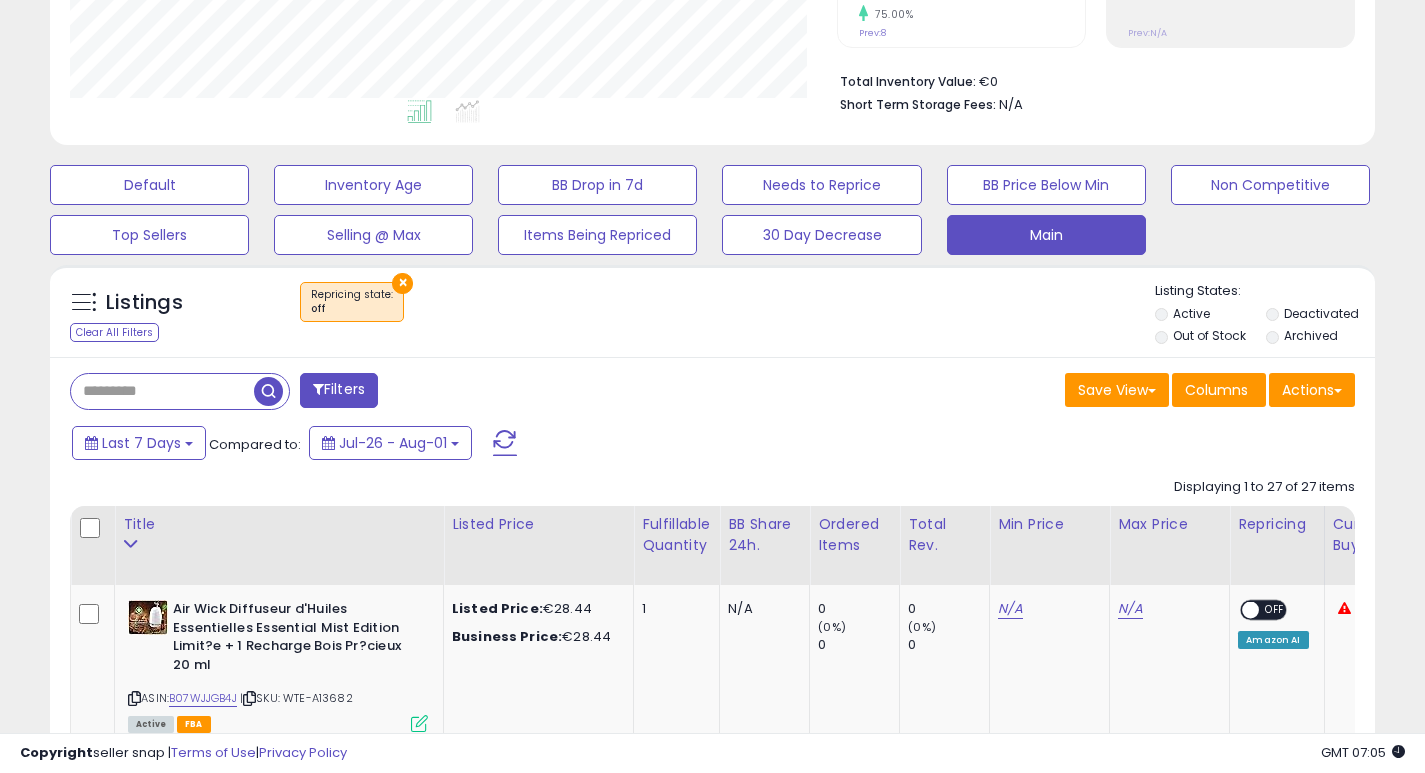 scroll, scrollTop: 597, scrollLeft: 0, axis: vertical 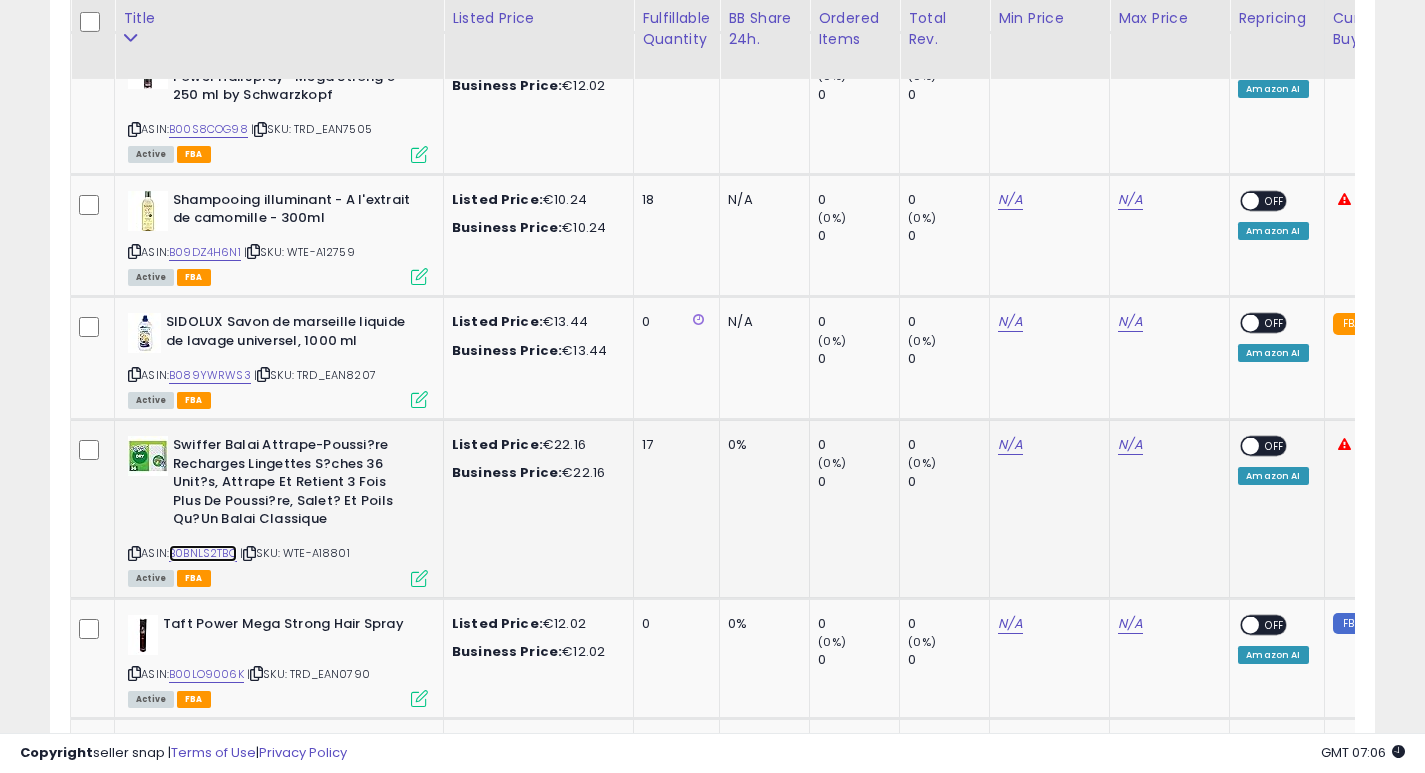 click on "B0BNLS2TBQ" at bounding box center [203, 553] 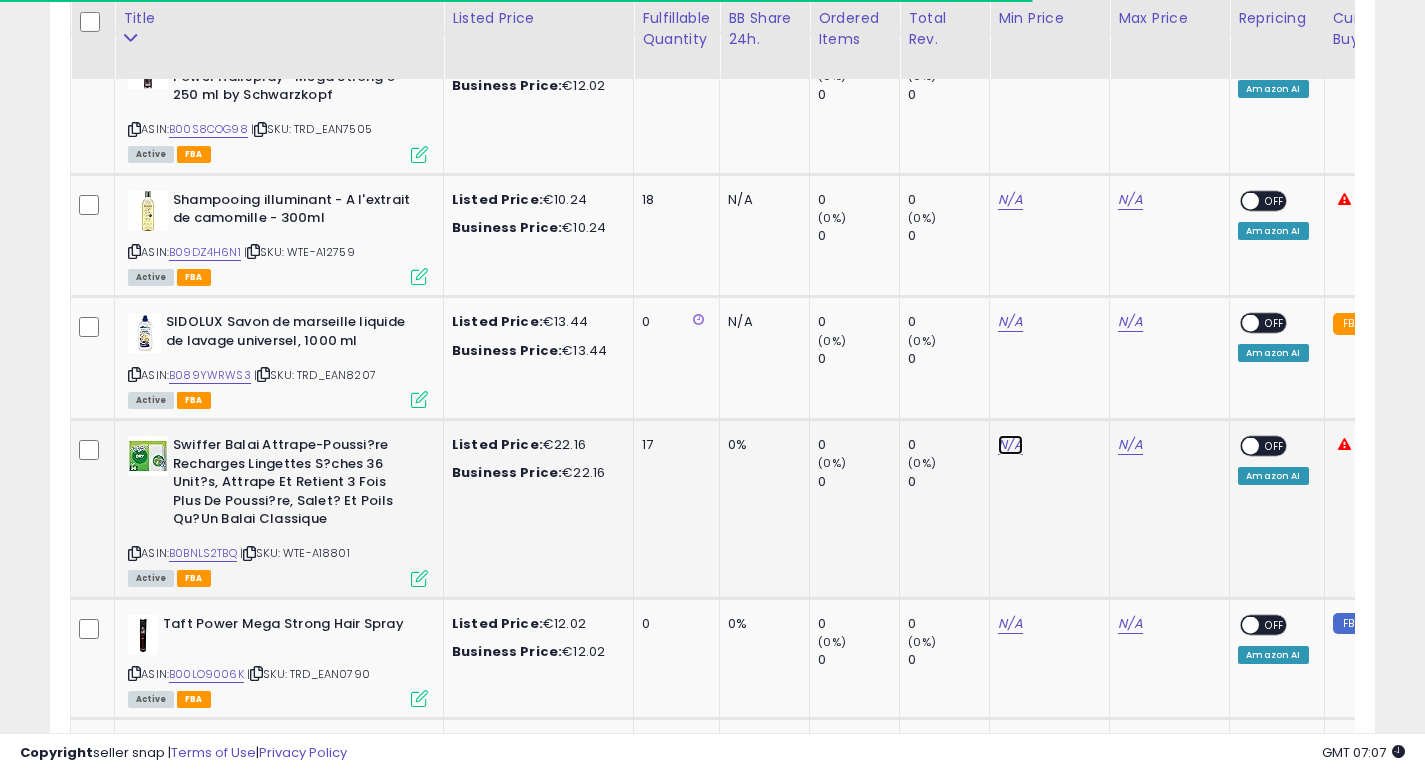 click on "N/A" at bounding box center (1010, -2002) 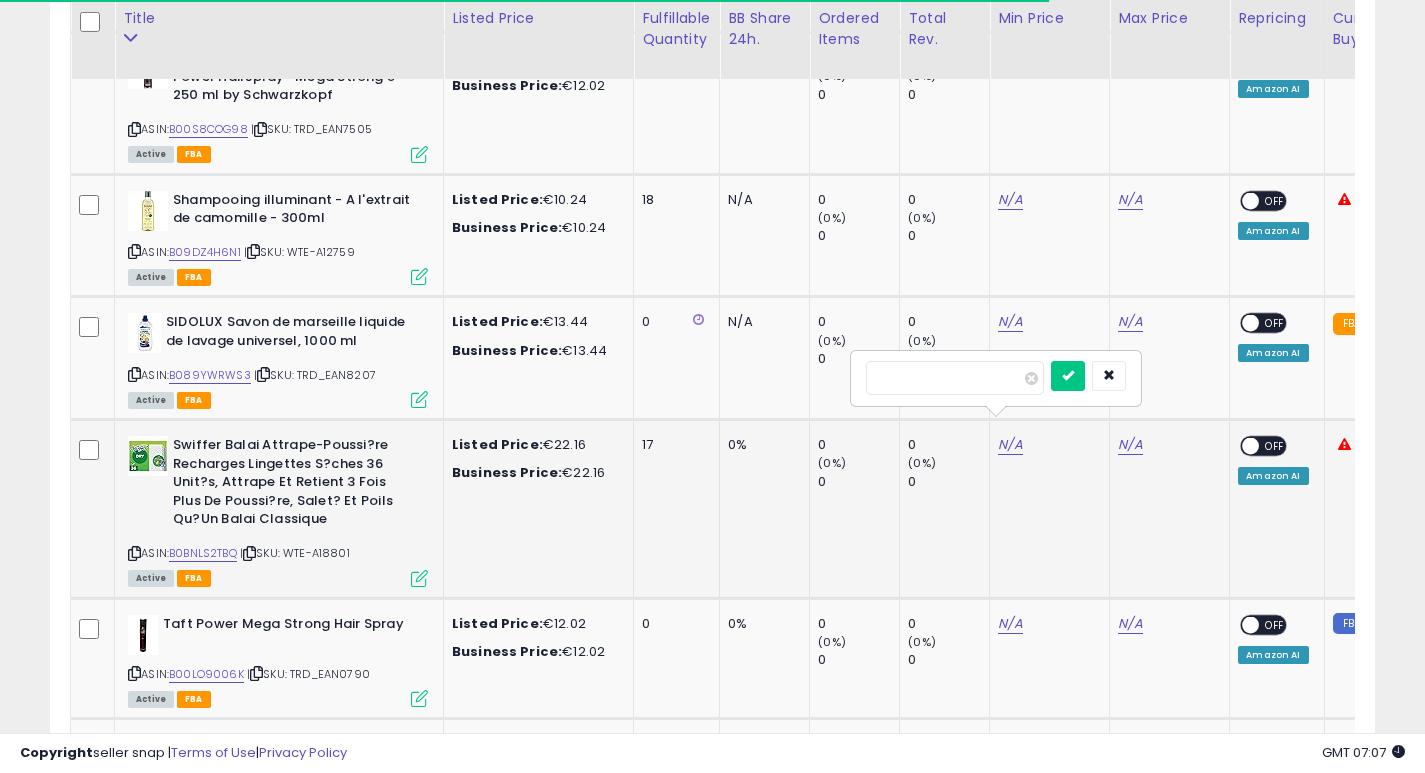 type on "*" 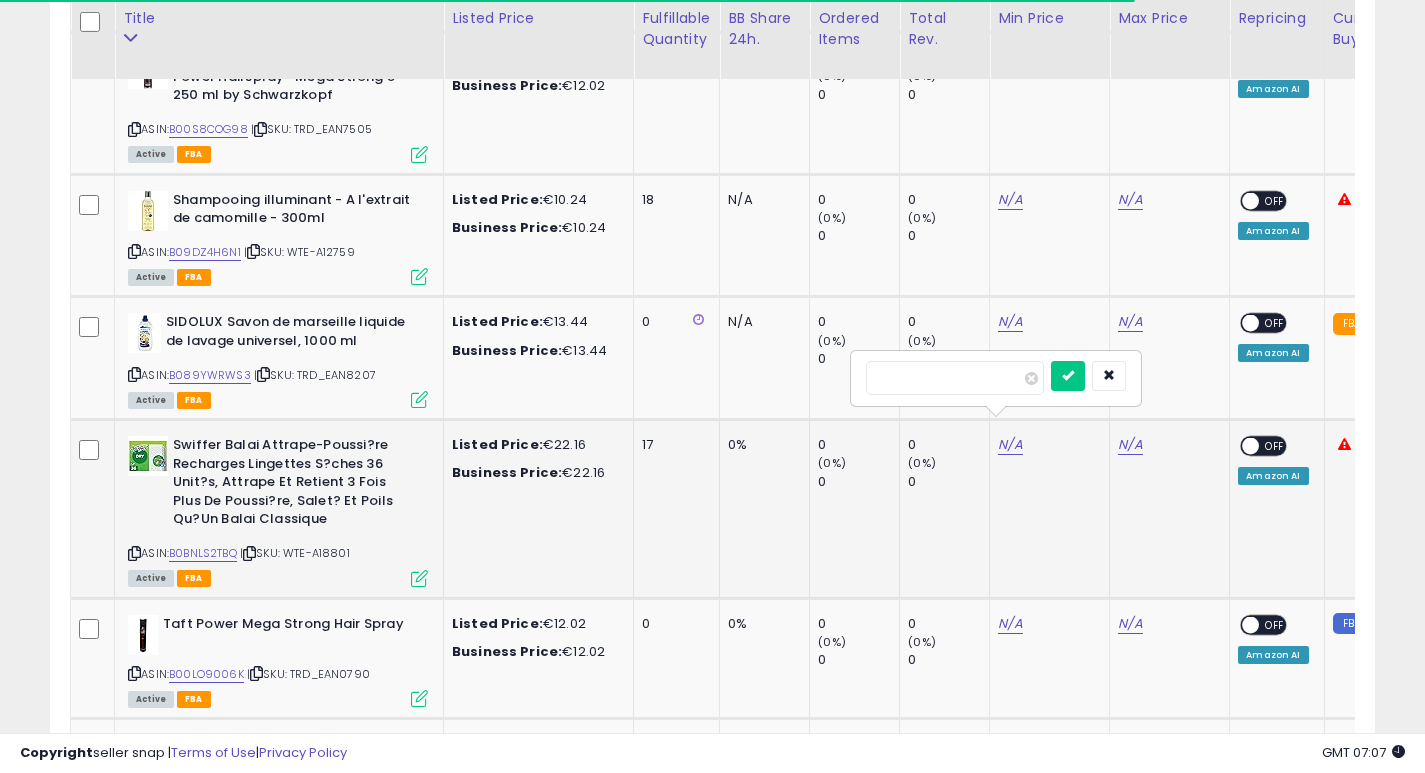 type on "****" 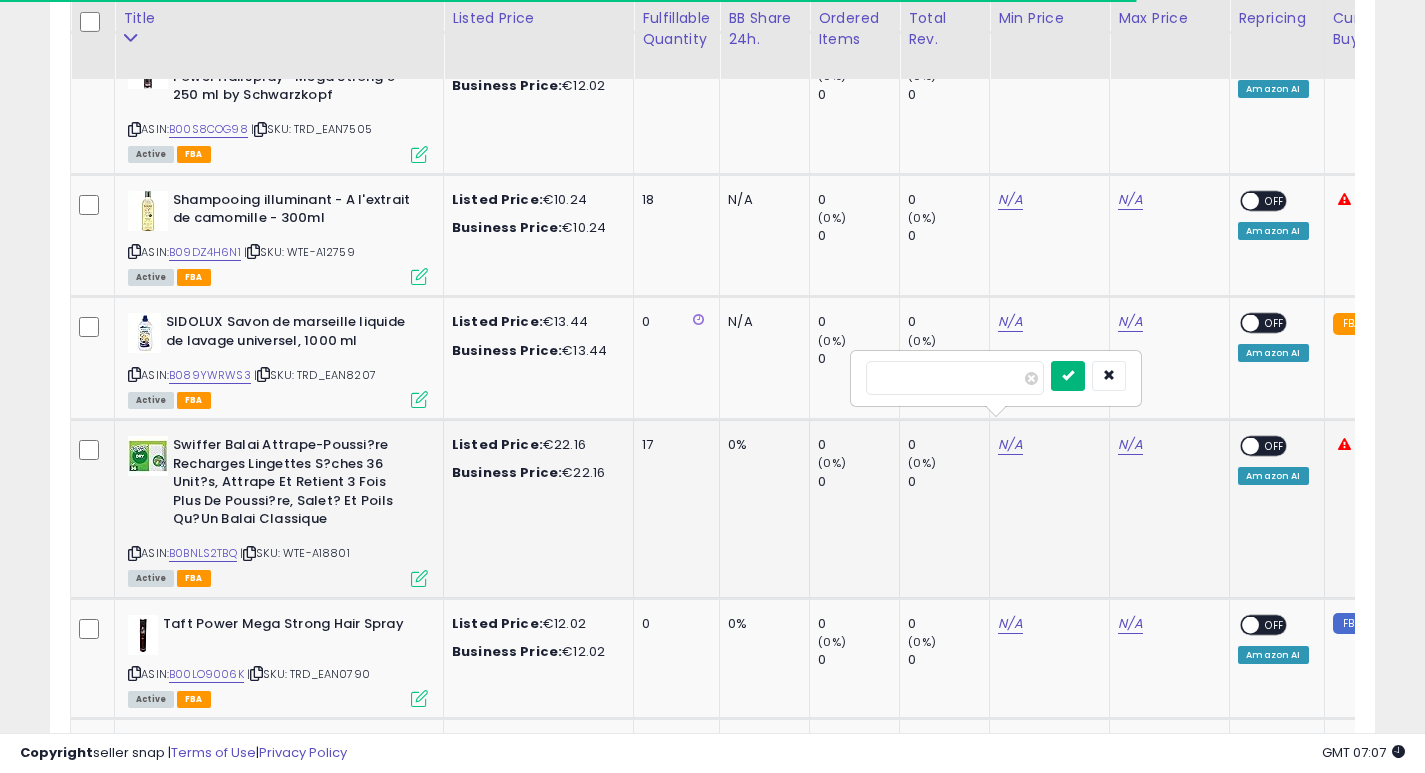 click at bounding box center [1068, 375] 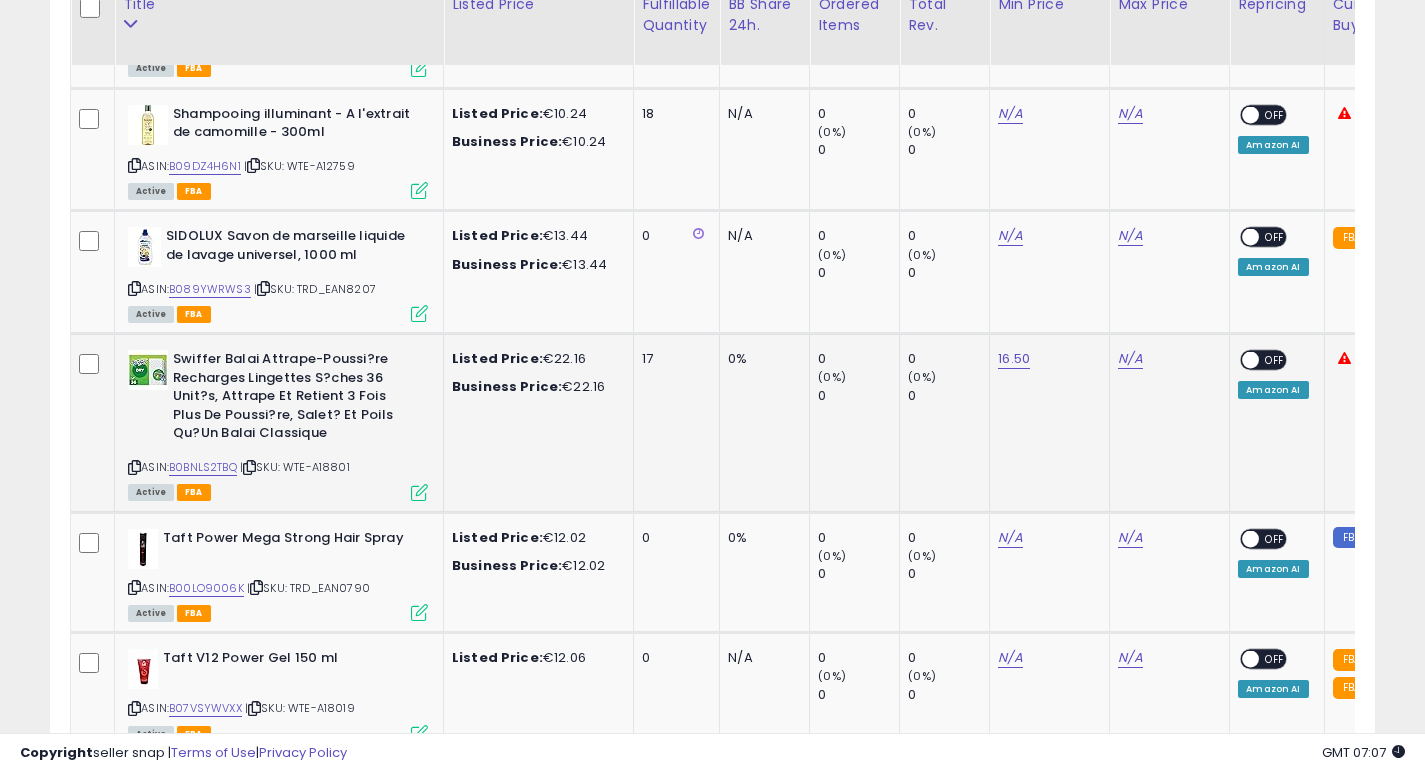 scroll, scrollTop: 3118, scrollLeft: 0, axis: vertical 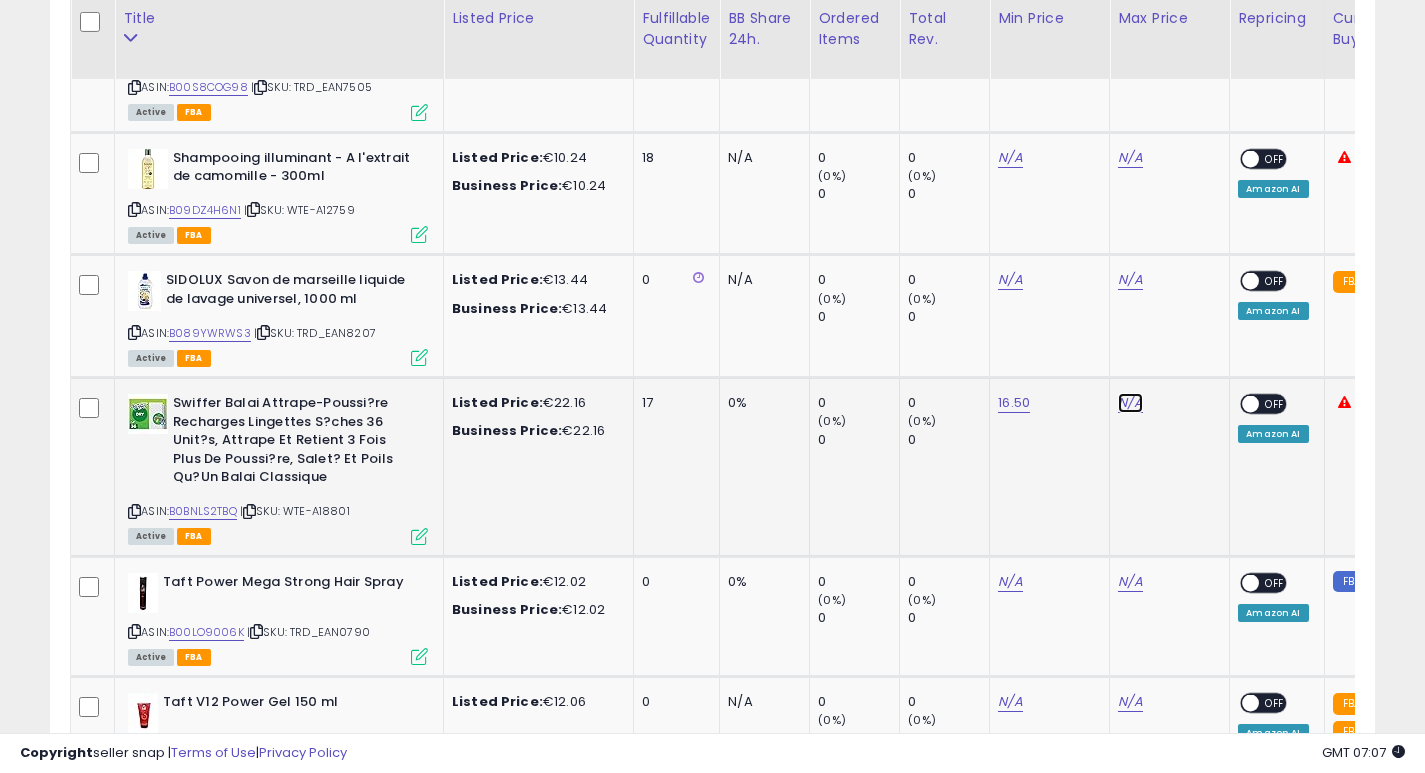 click on "N/A" at bounding box center [1130, -2044] 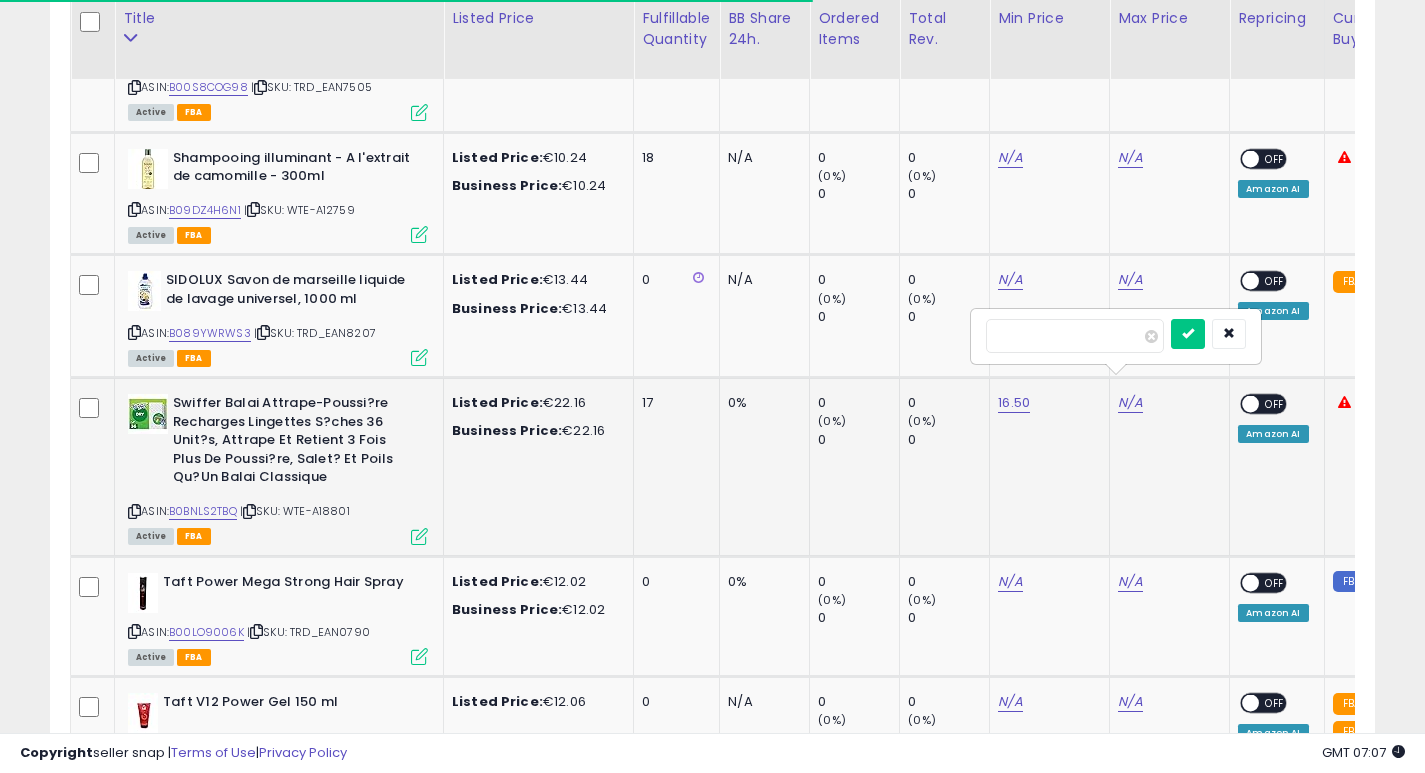 type on "*****" 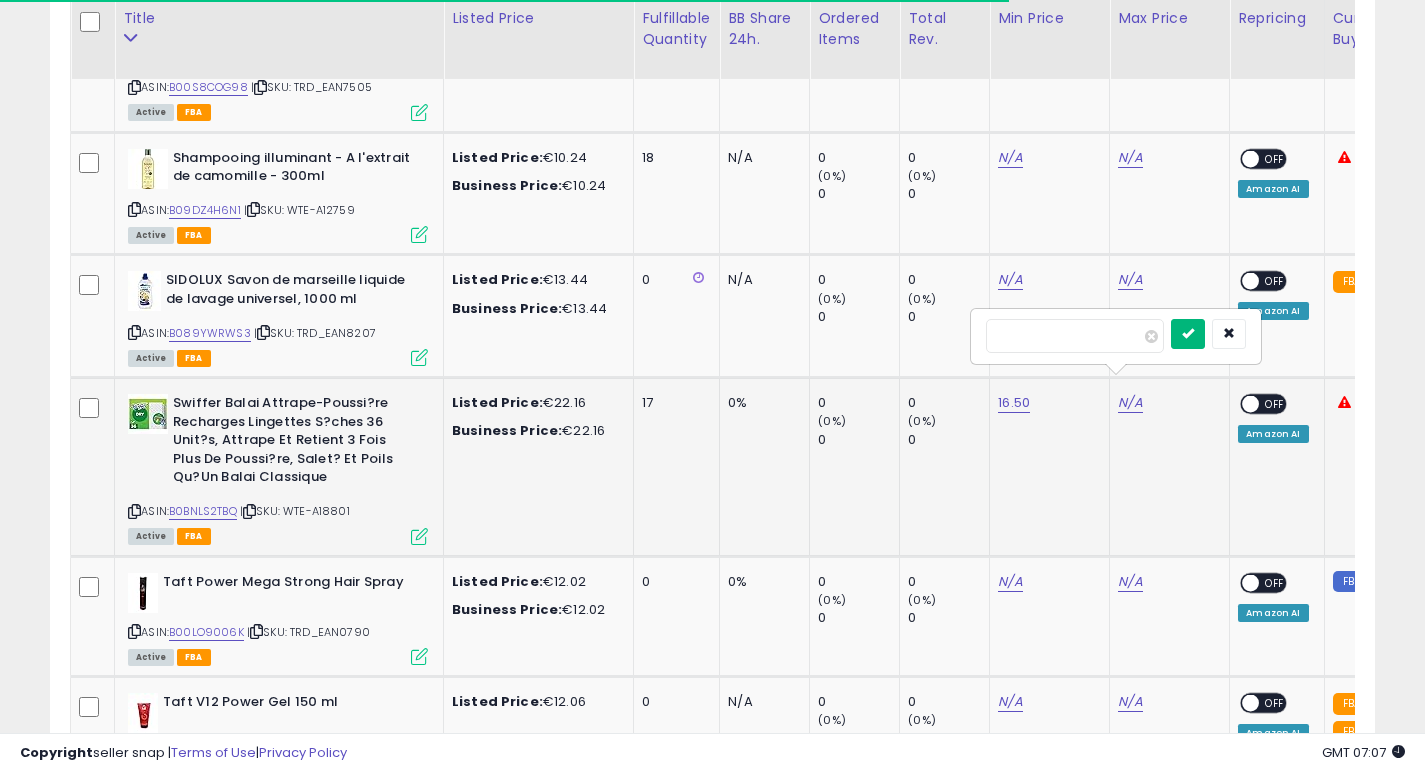 click at bounding box center [1188, 334] 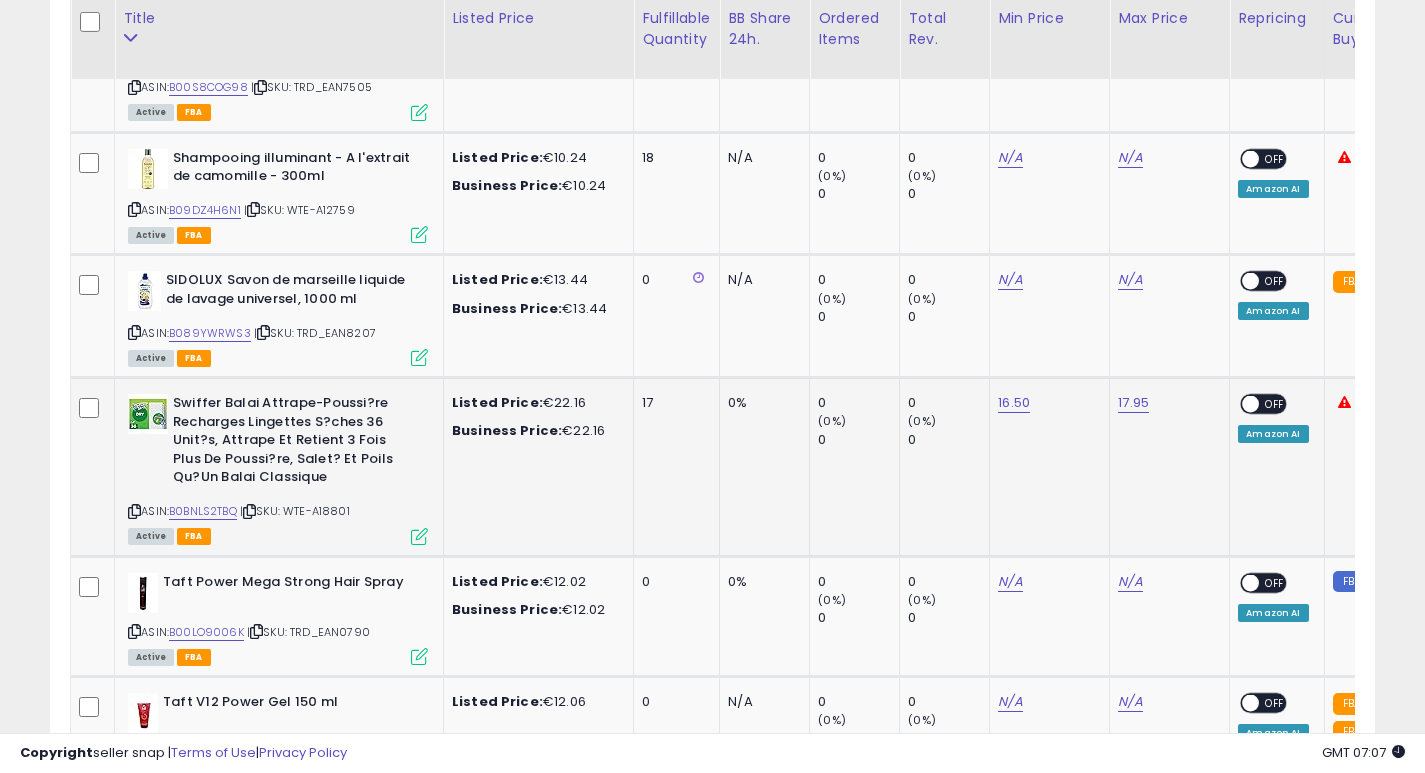 click at bounding box center [1251, 404] 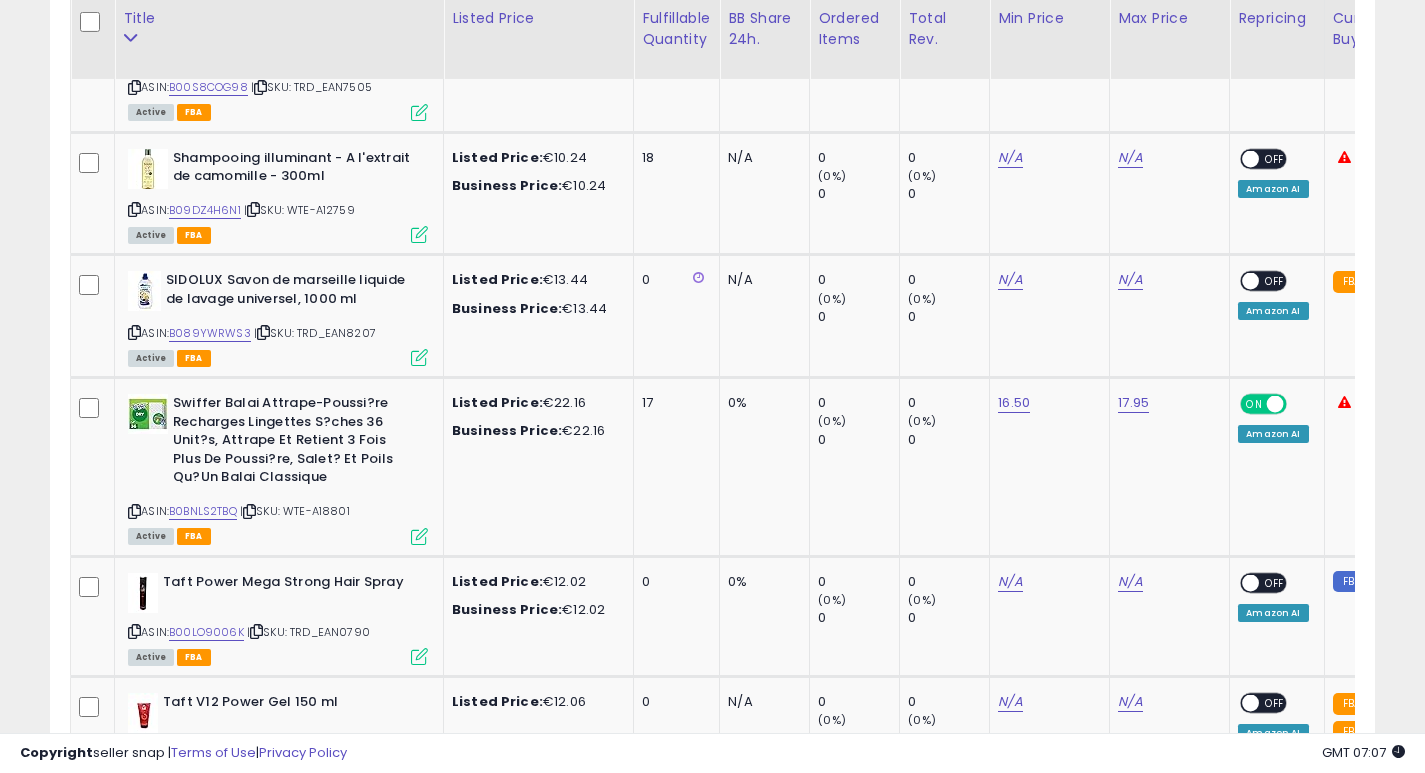 scroll, scrollTop: 0, scrollLeft: 18, axis: horizontal 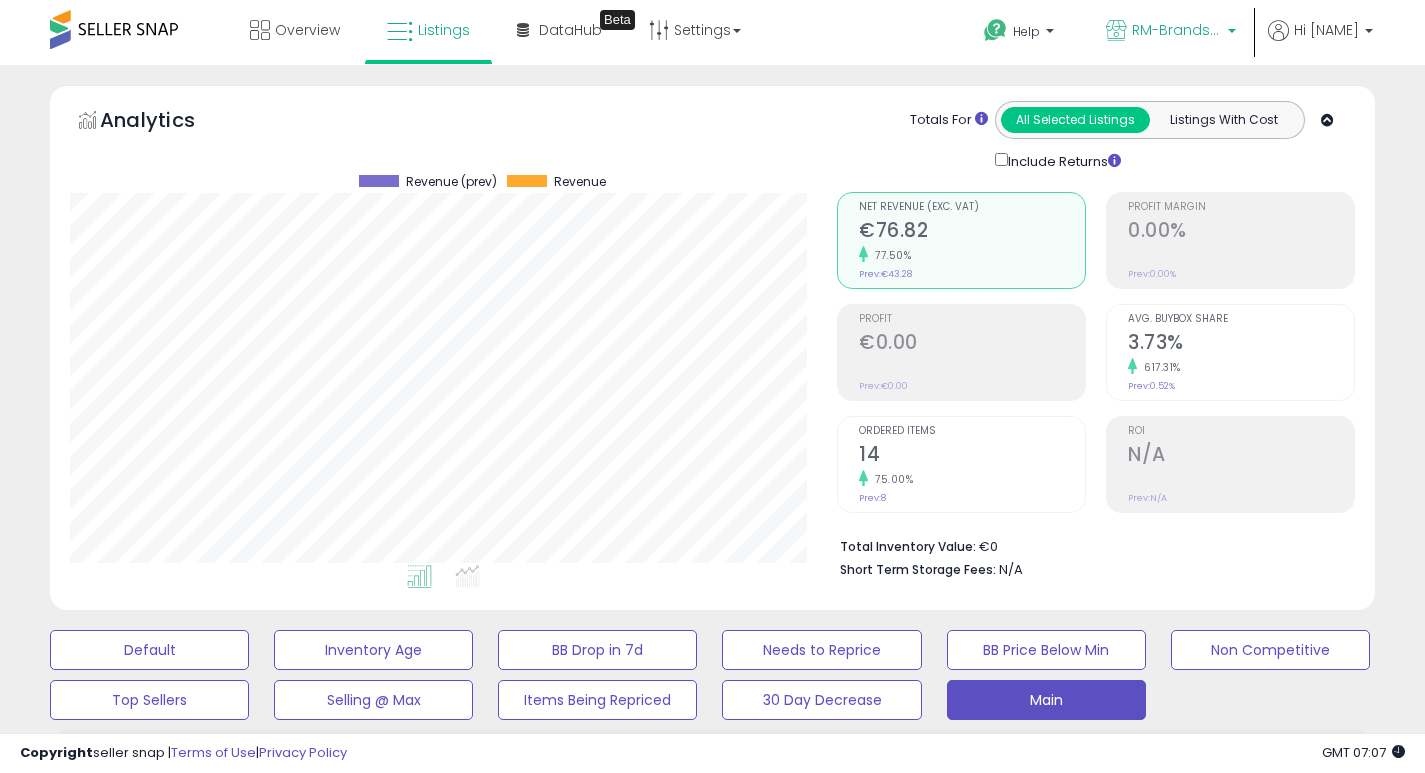 click on "RM-Brands (FR)" at bounding box center (1177, 30) 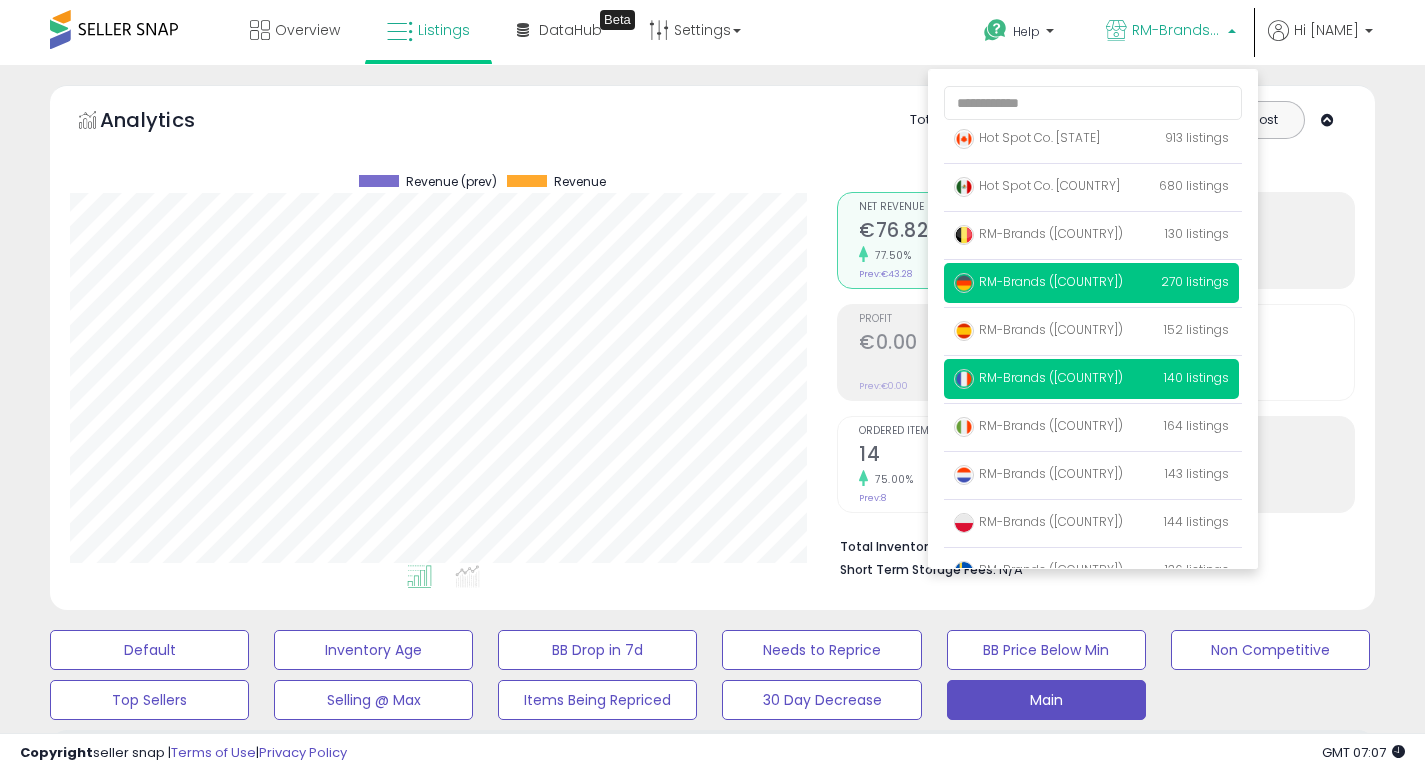 scroll, scrollTop: 73, scrollLeft: 0, axis: vertical 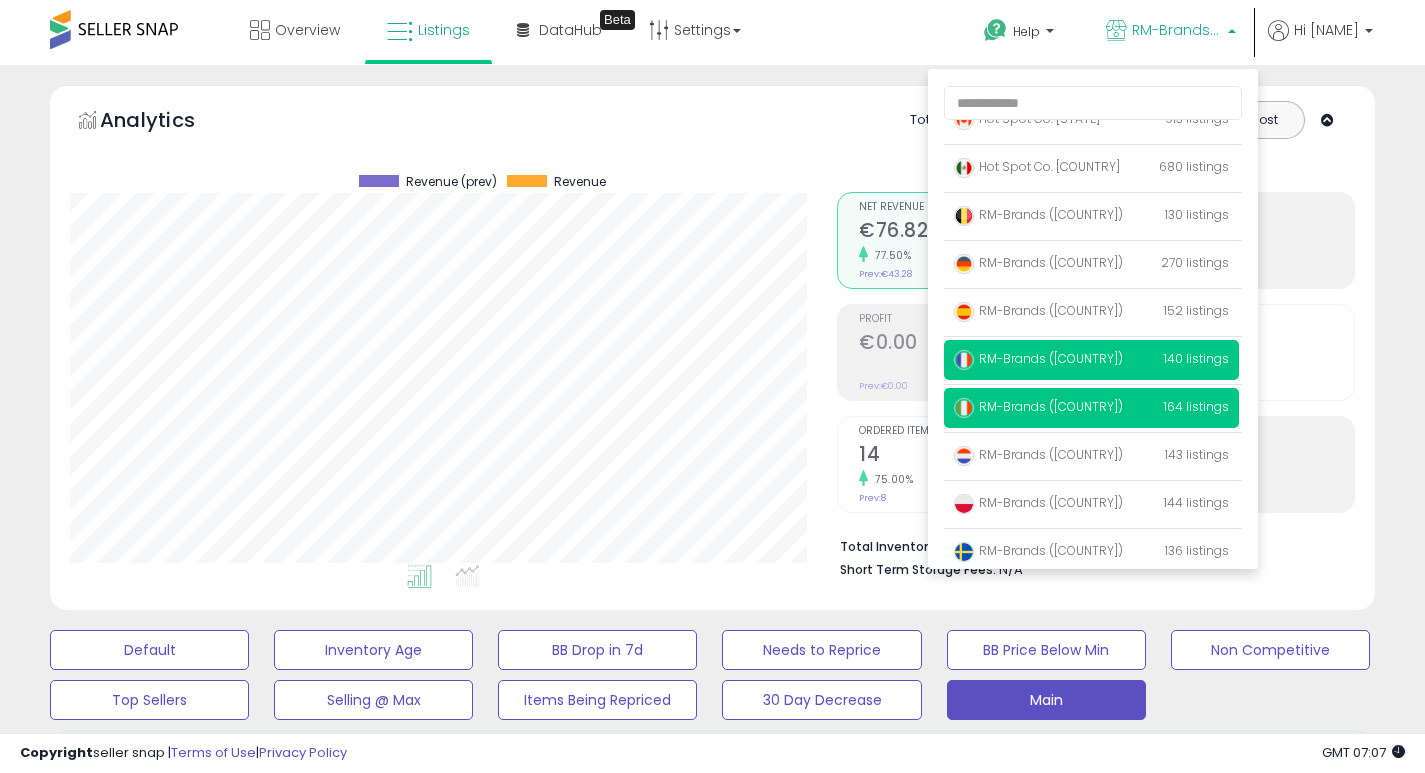 click on "RM-Brands (IT)
164
listings" at bounding box center [1091, 408] 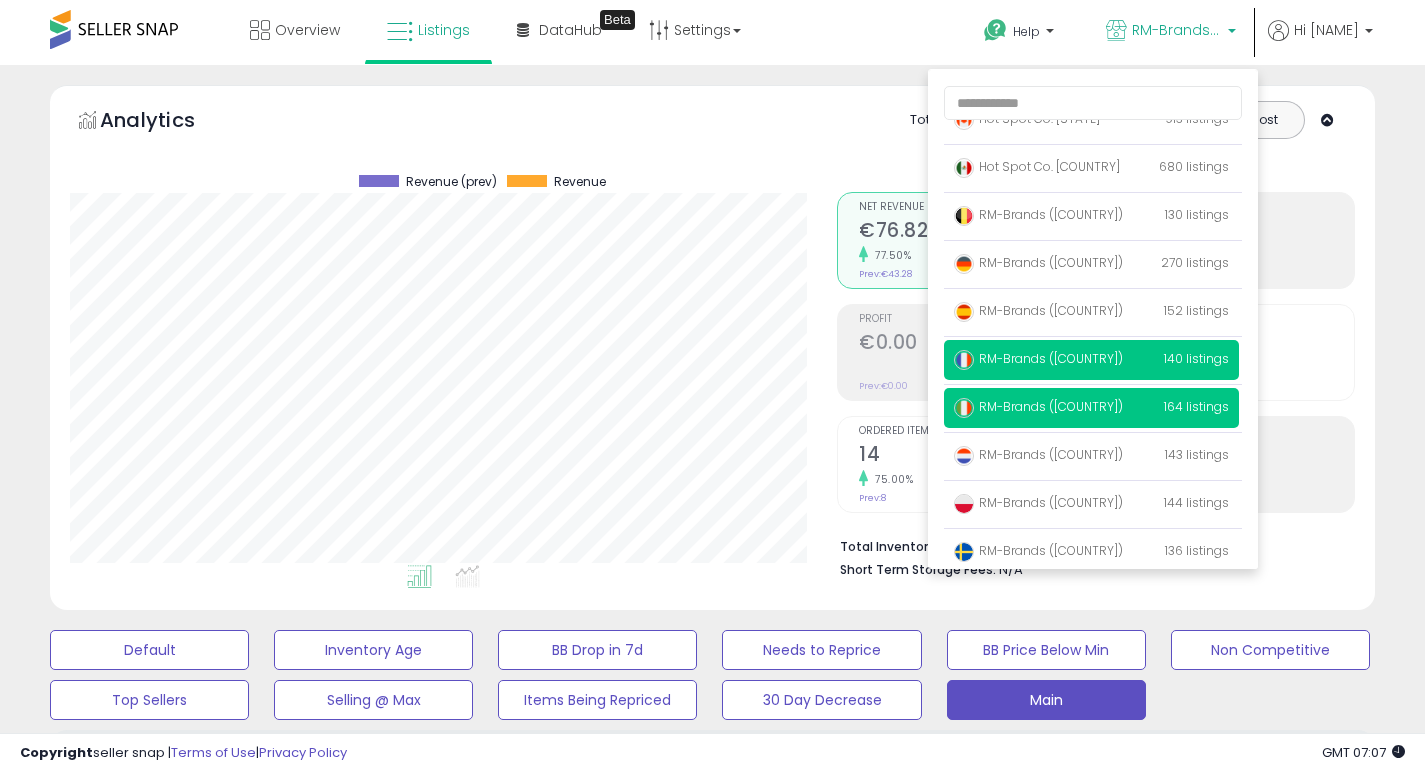click on "RM-Brands (IT)" at bounding box center [1038, 406] 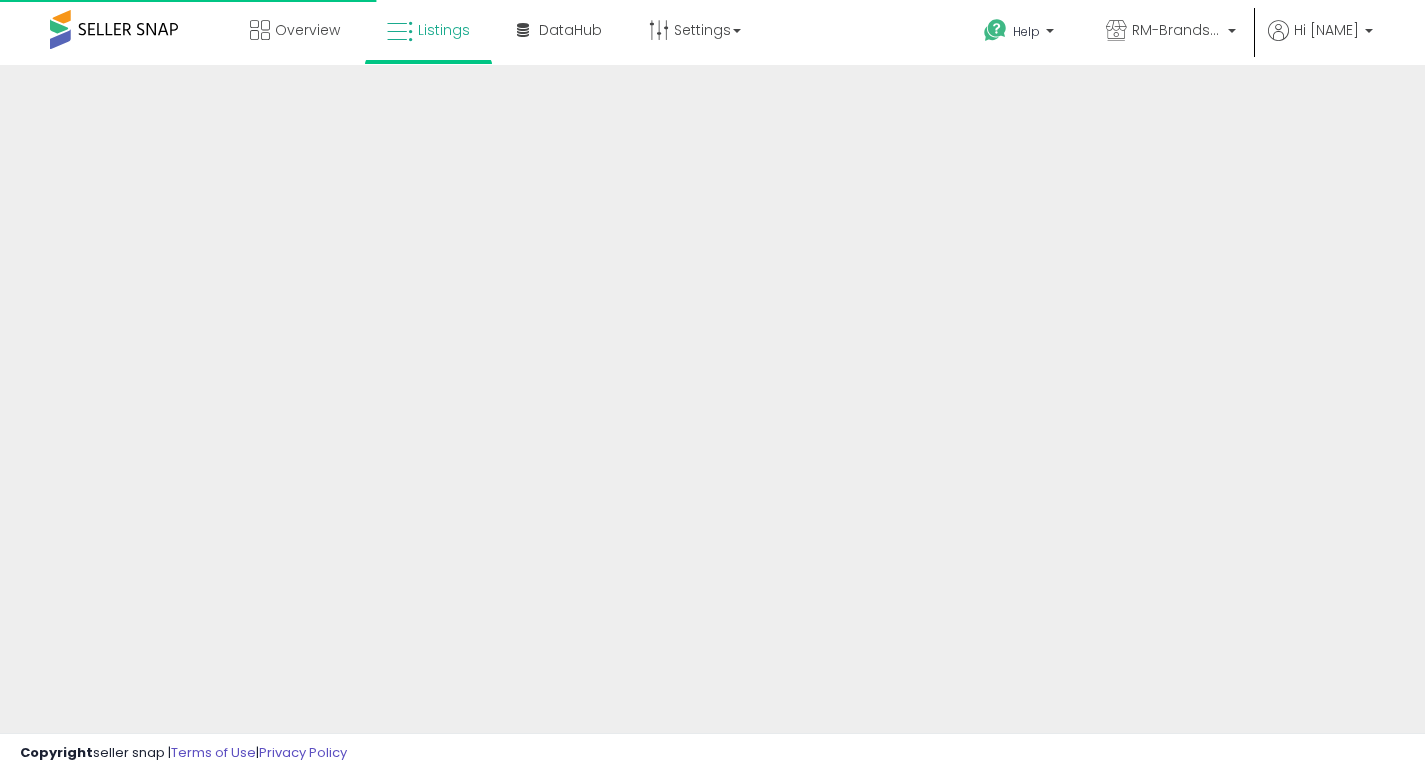 scroll, scrollTop: 0, scrollLeft: 0, axis: both 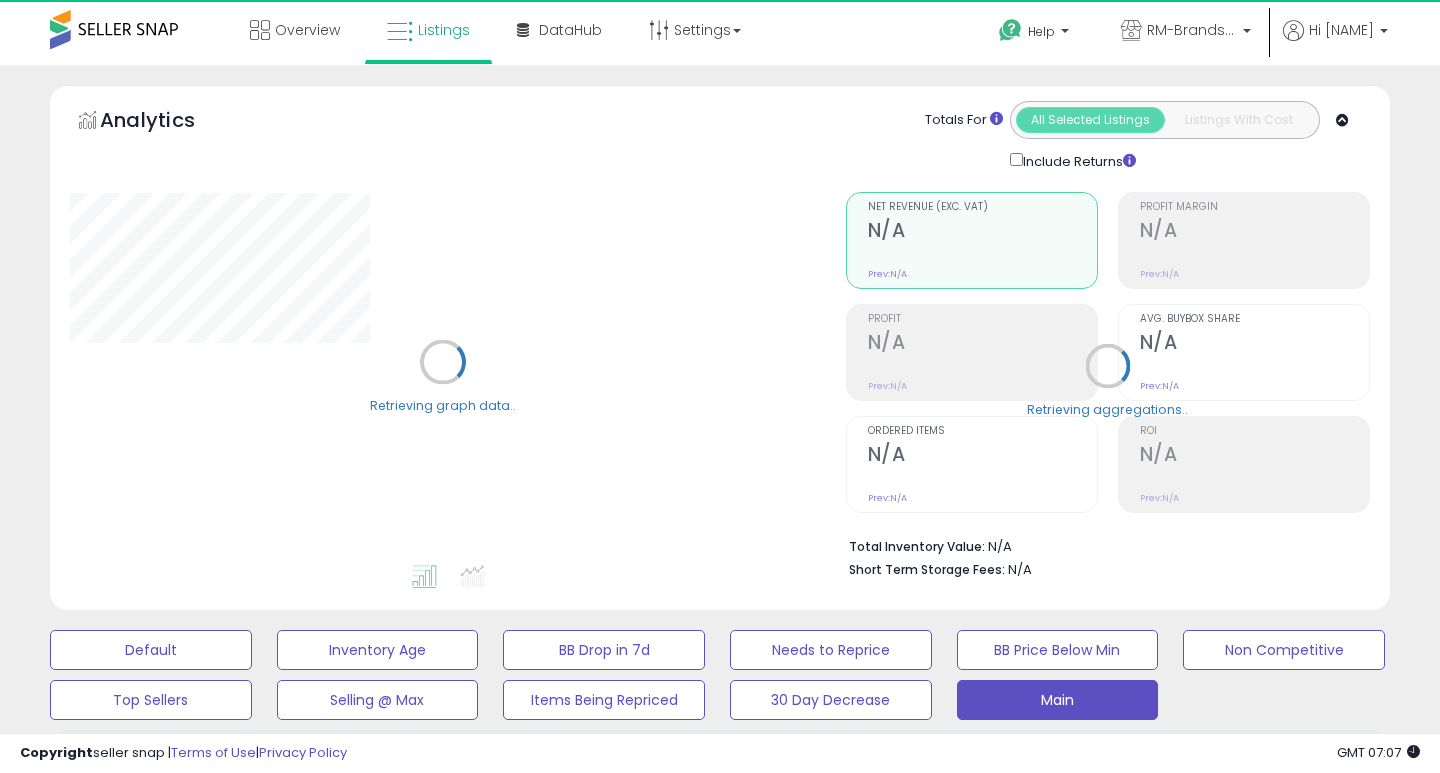 select on "**" 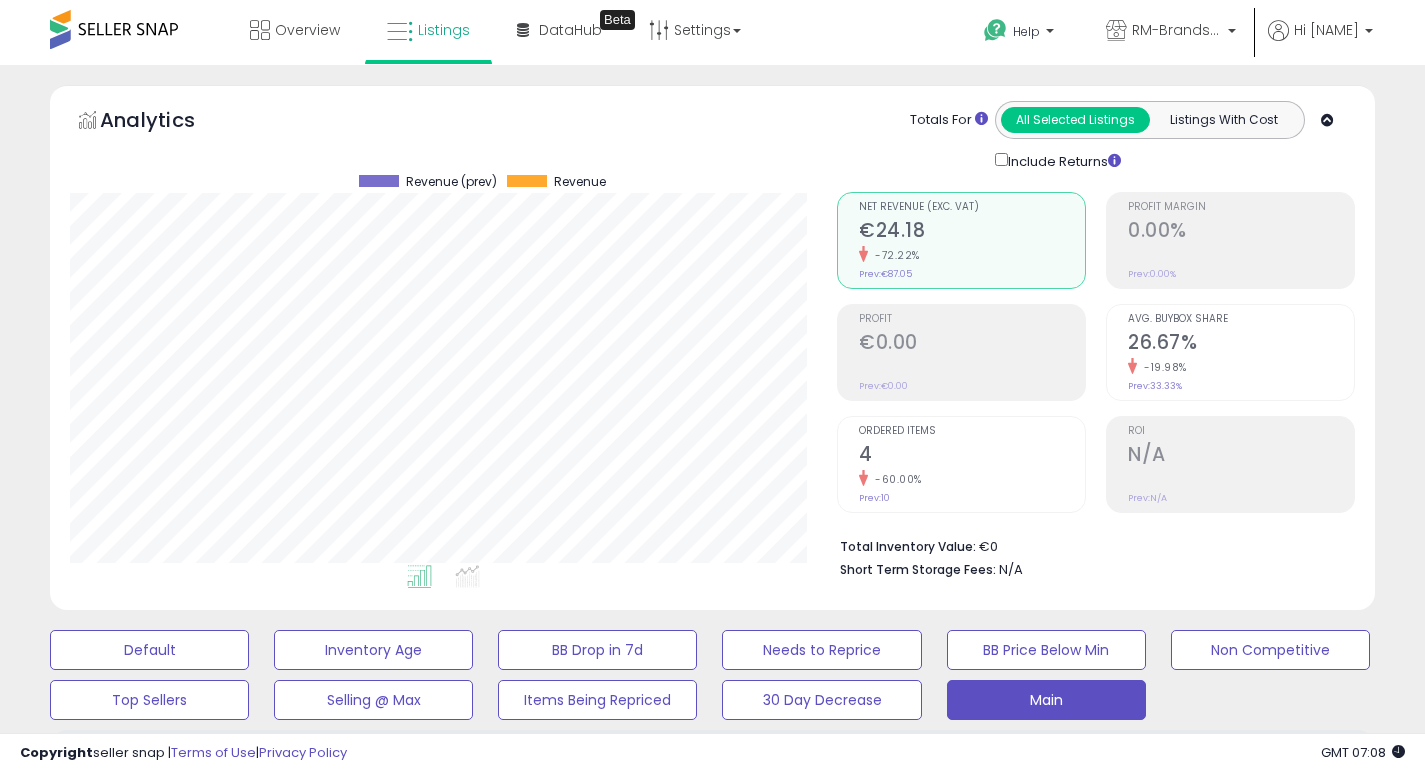 scroll, scrollTop: 999590, scrollLeft: 999233, axis: both 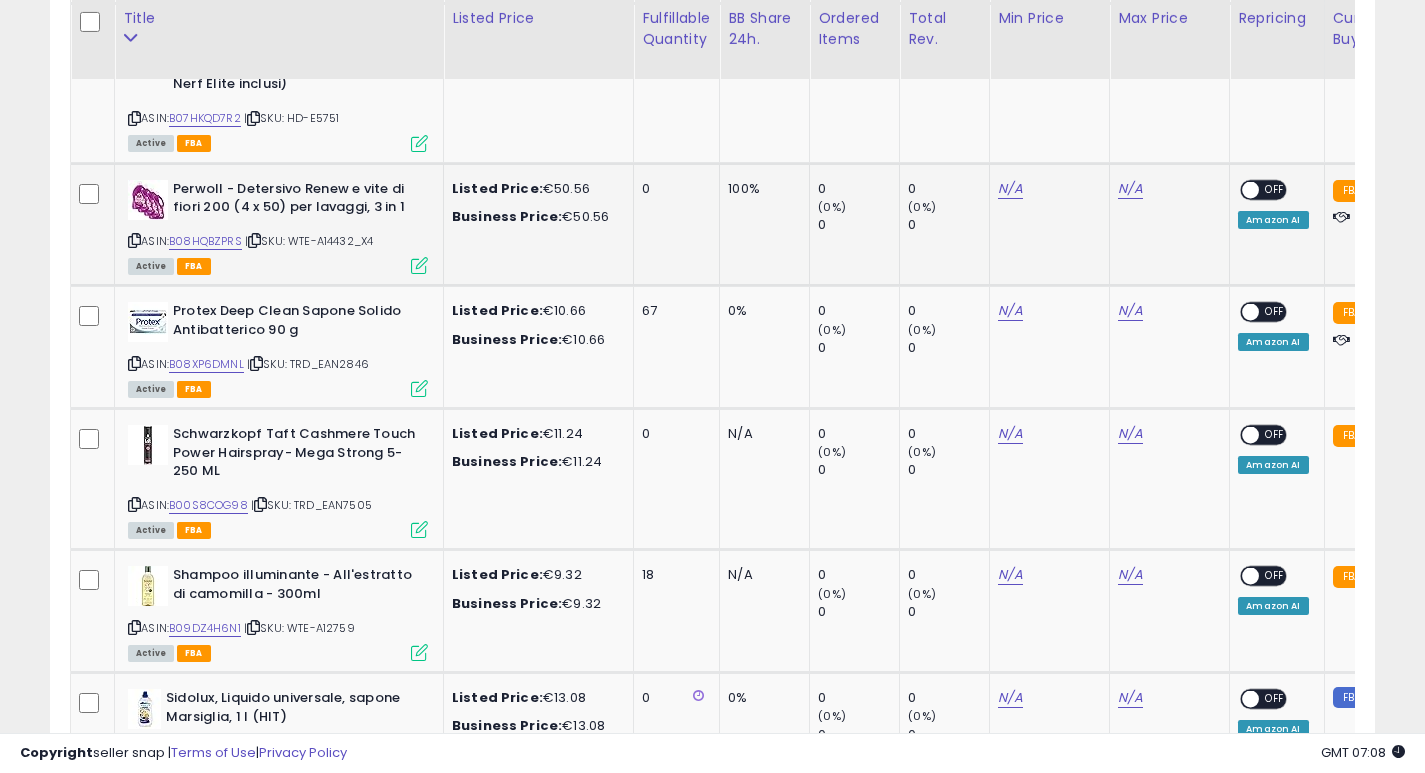 click at bounding box center (134, 240) 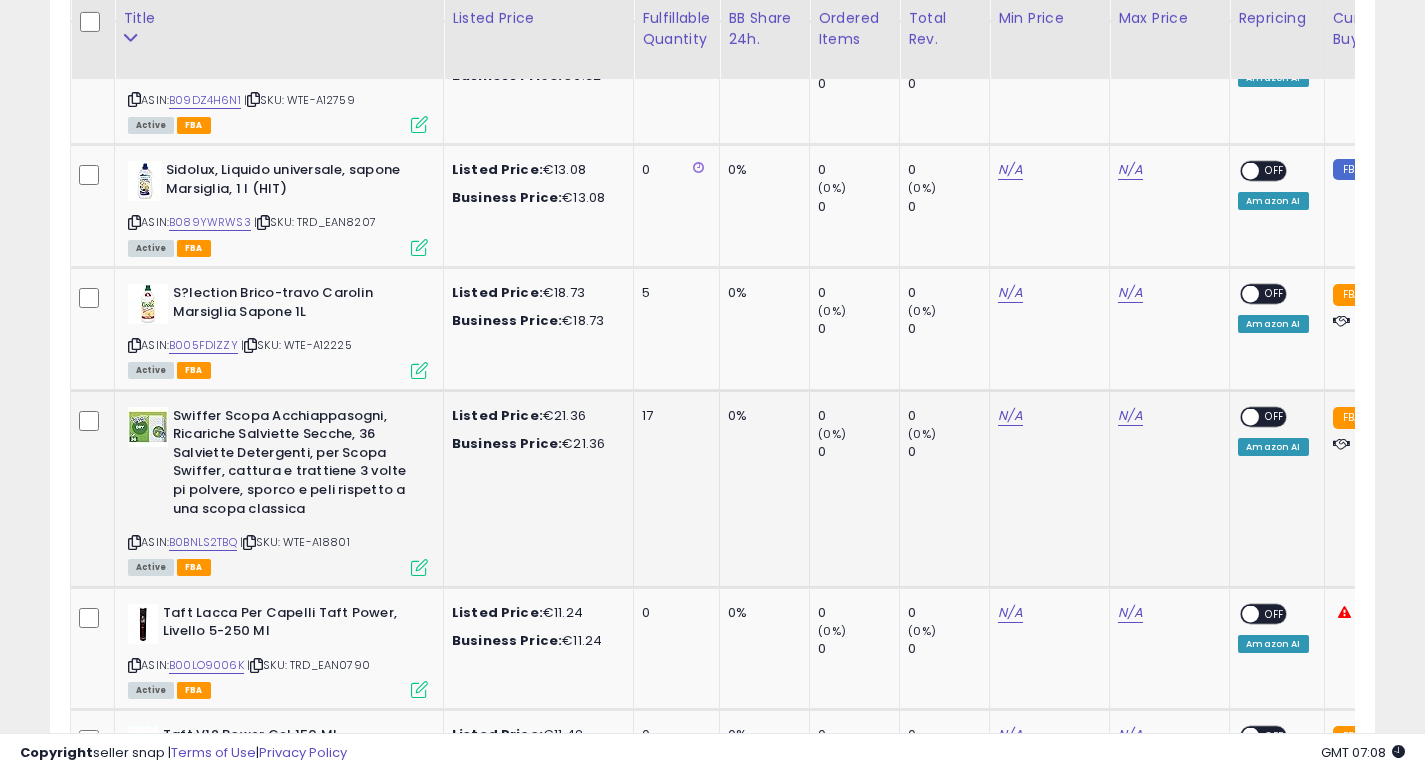scroll, scrollTop: 2581, scrollLeft: 0, axis: vertical 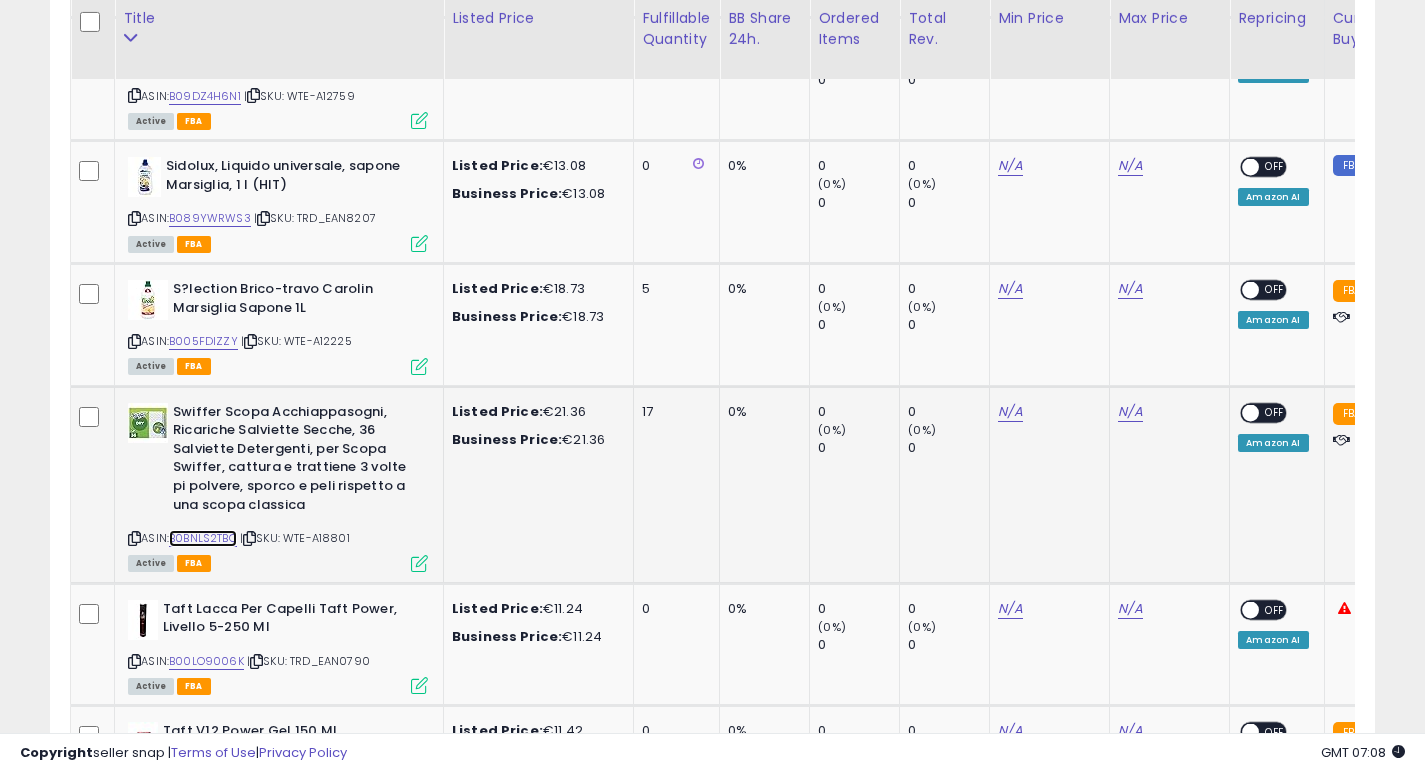 click on "B0BNLS2TBQ" at bounding box center (203, 538) 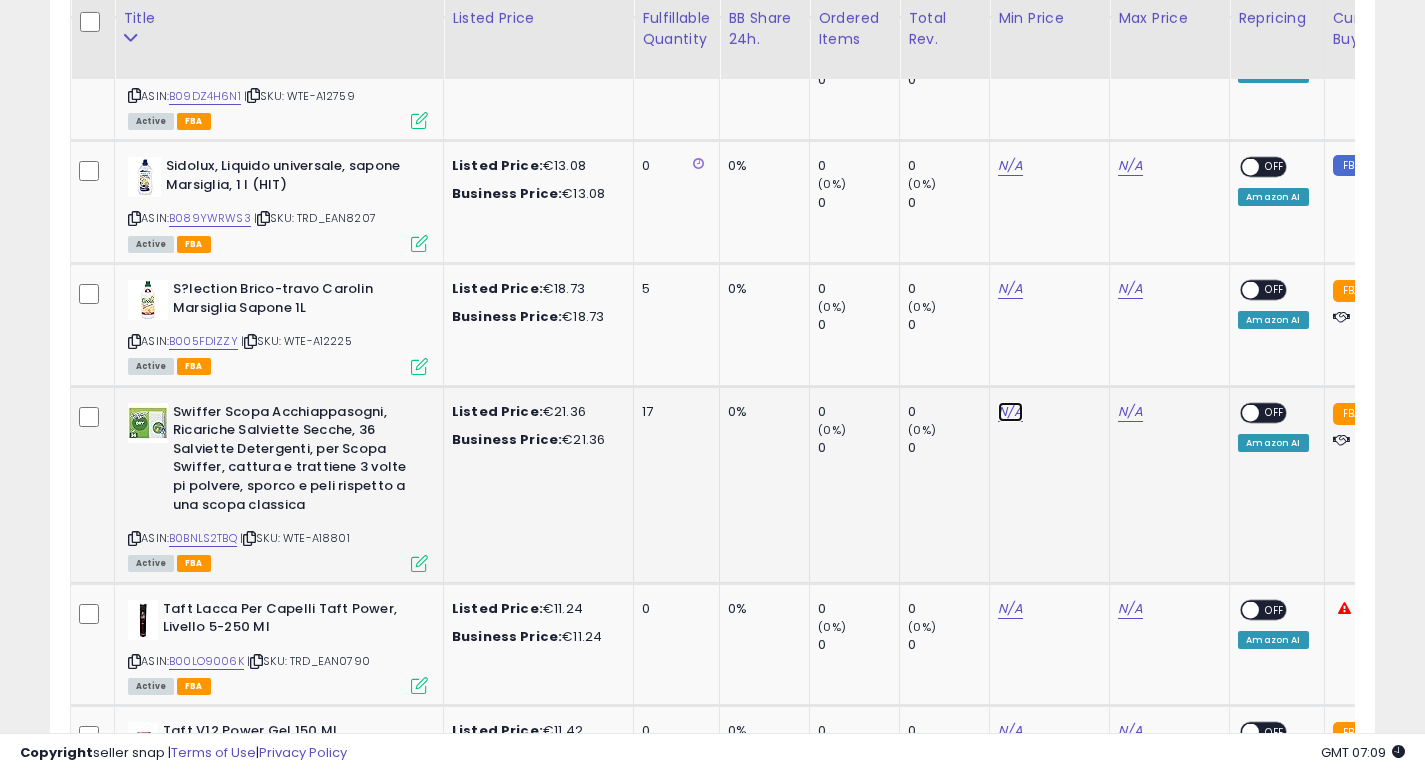 click on "N/A" at bounding box center [1010, -1507] 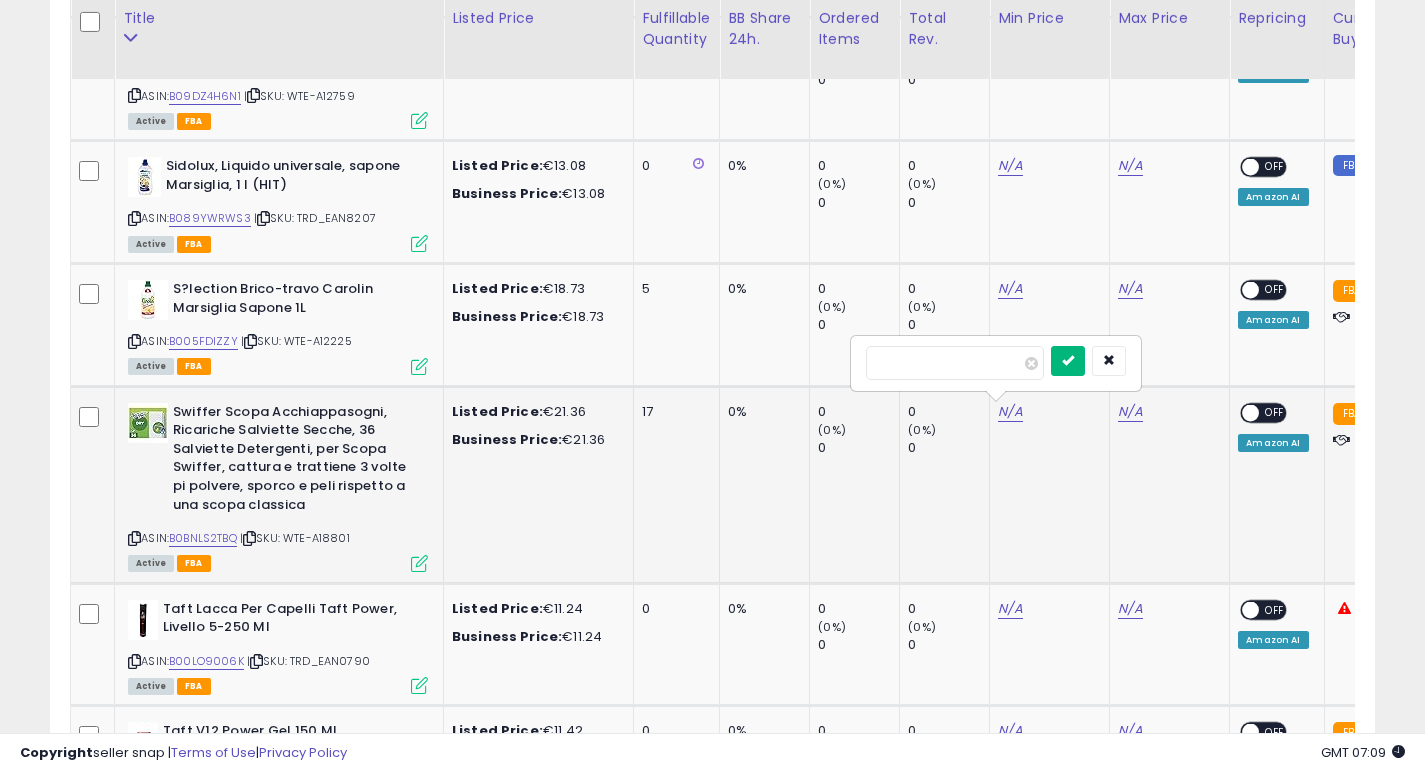 type on "**" 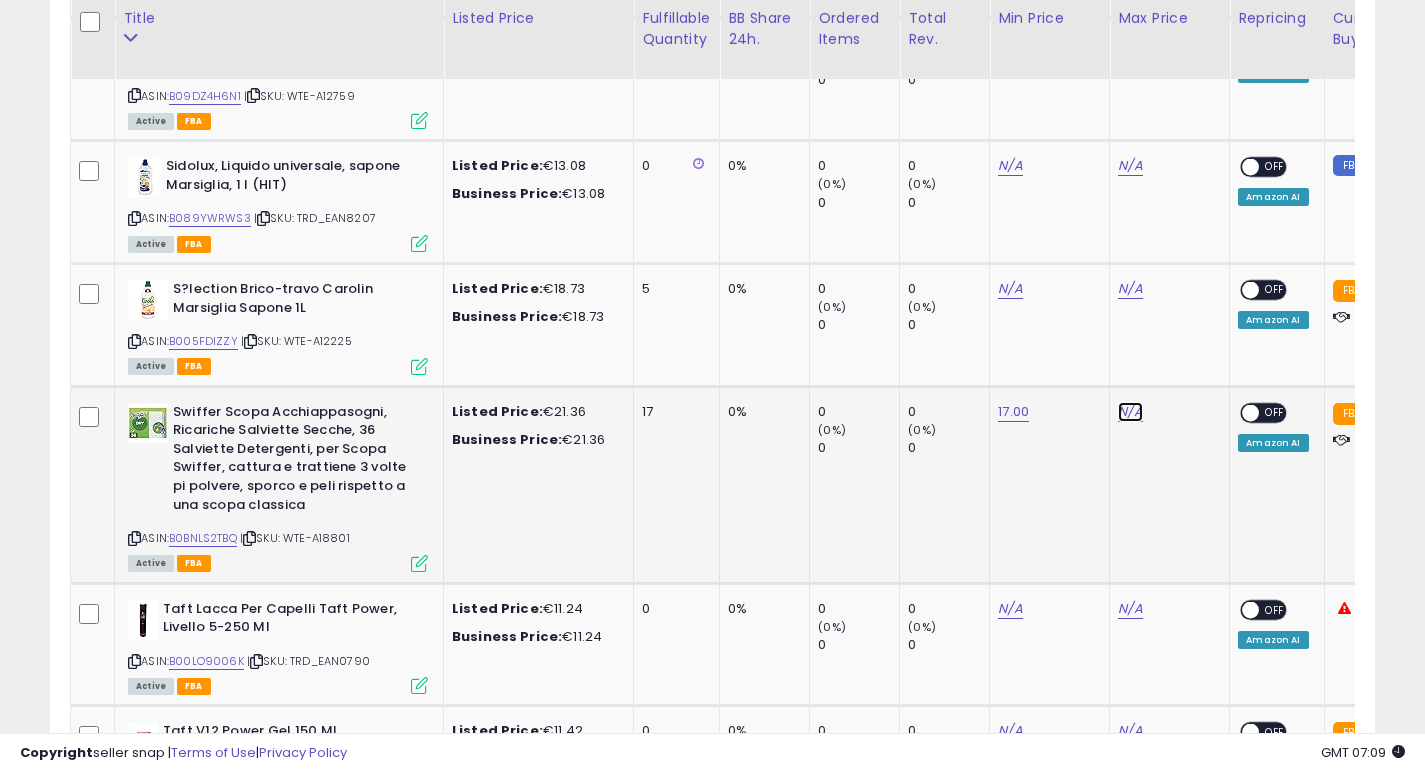 click on "N/A" at bounding box center (1130, -1507) 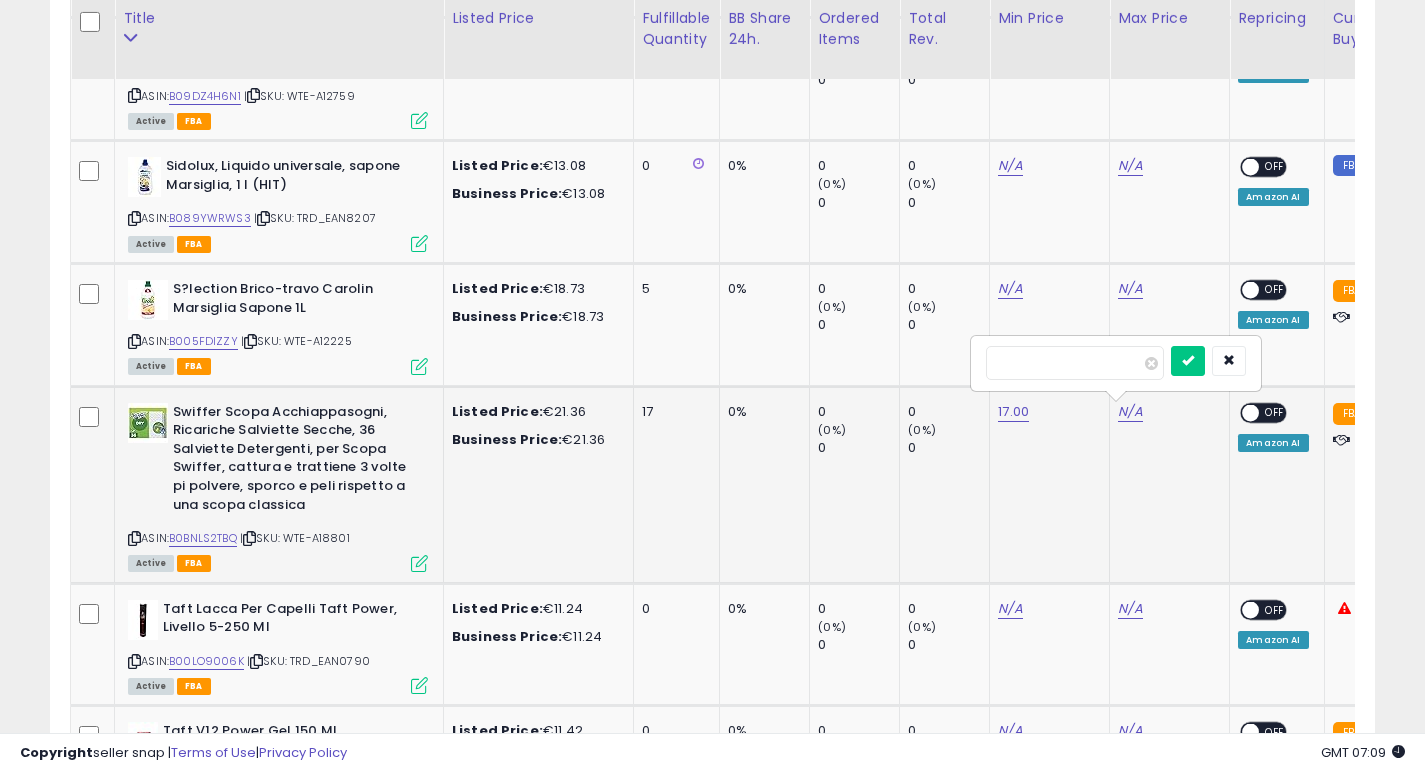 type on "*****" 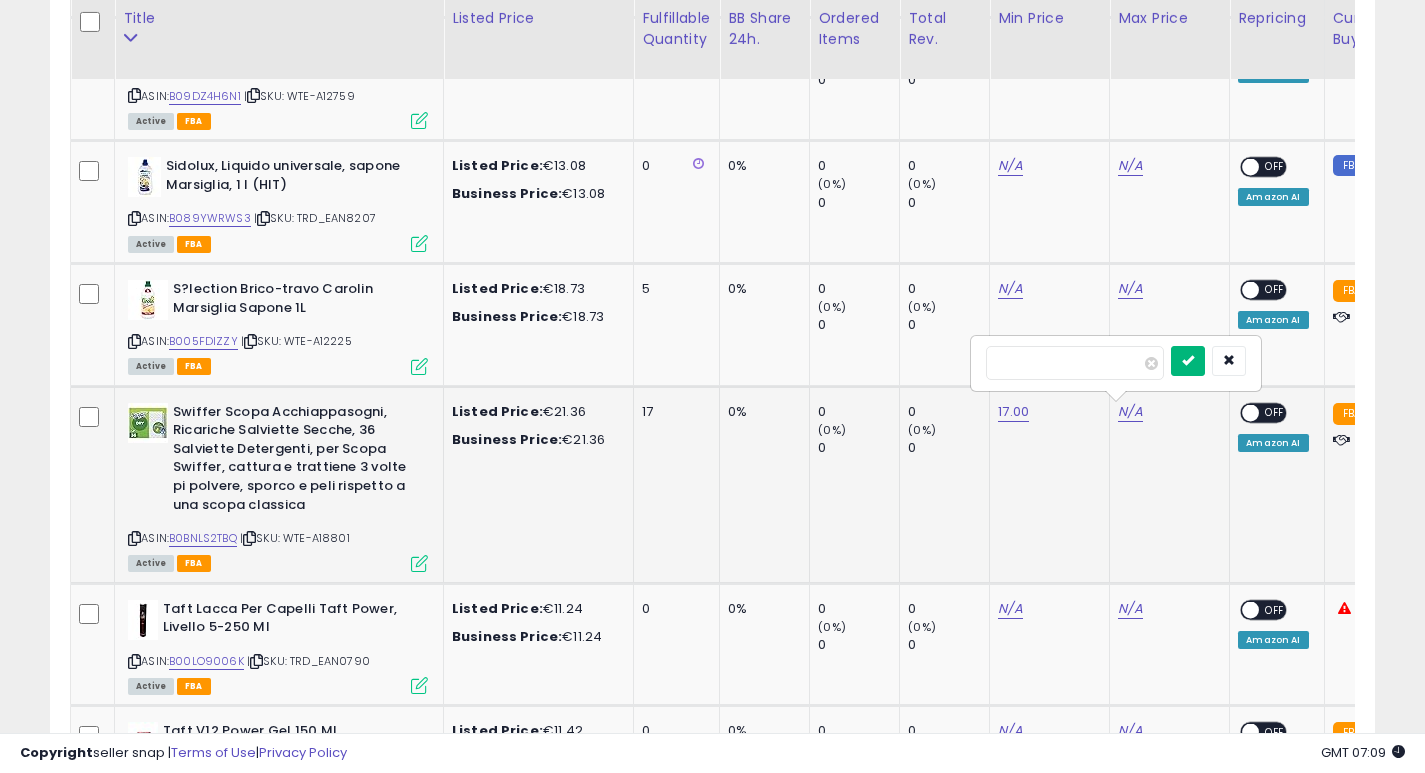 click at bounding box center [1188, 360] 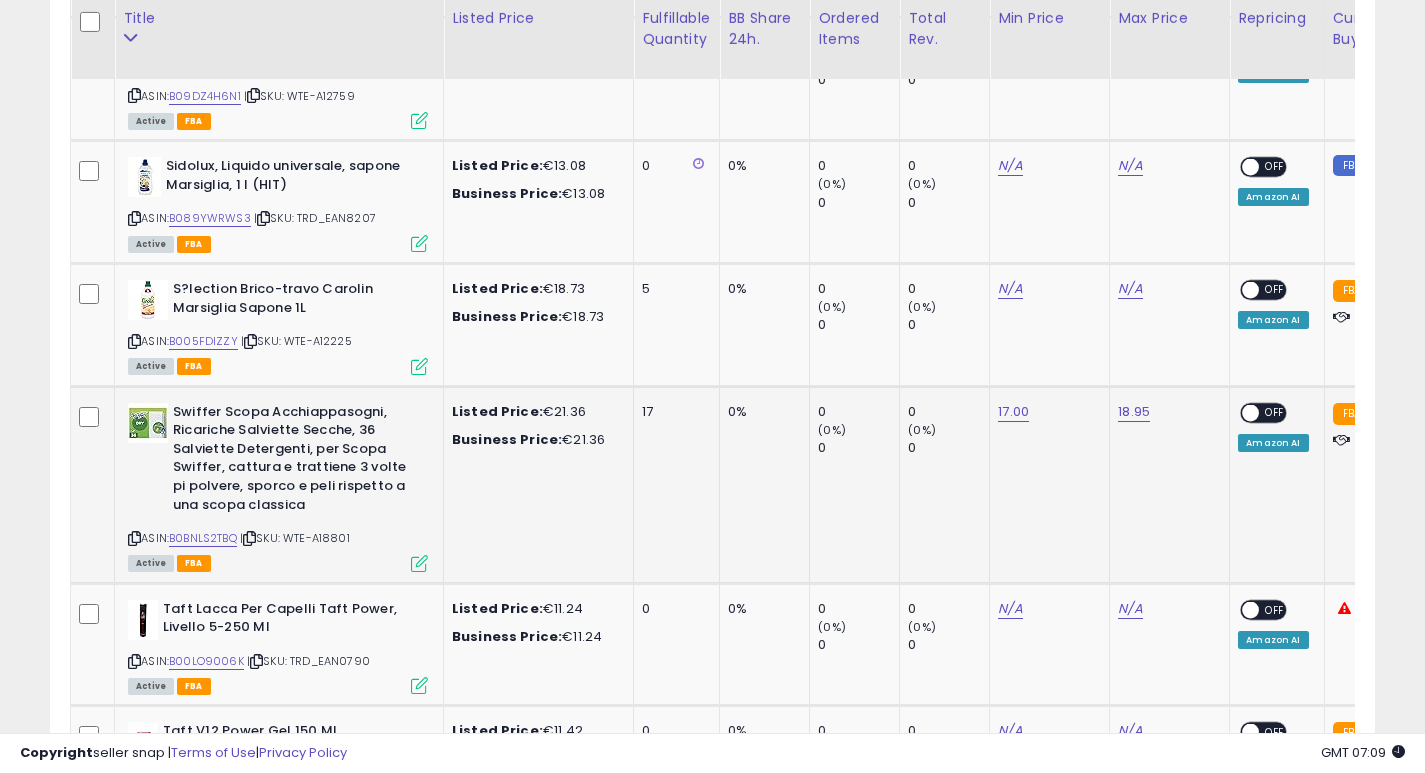 click at bounding box center [1251, 412] 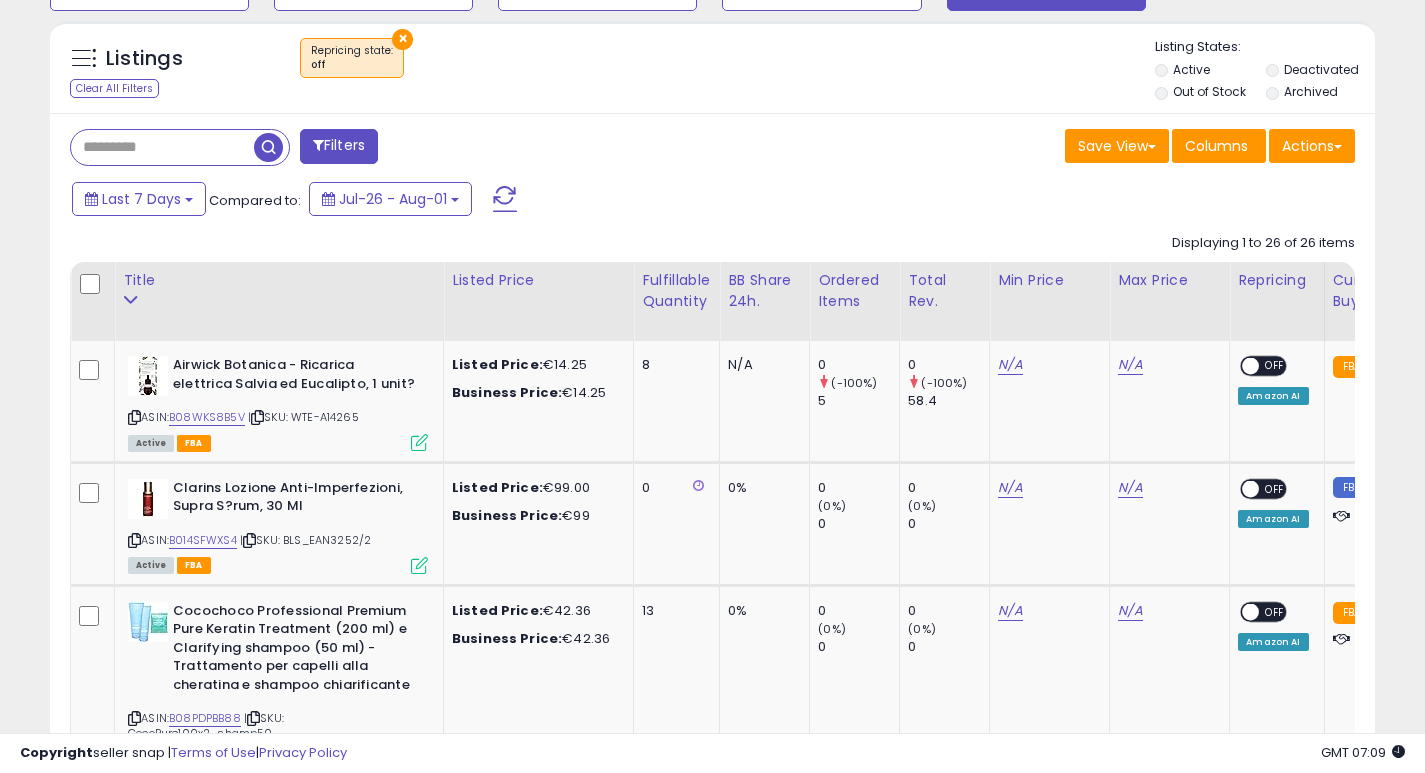 scroll, scrollTop: 0, scrollLeft: 0, axis: both 